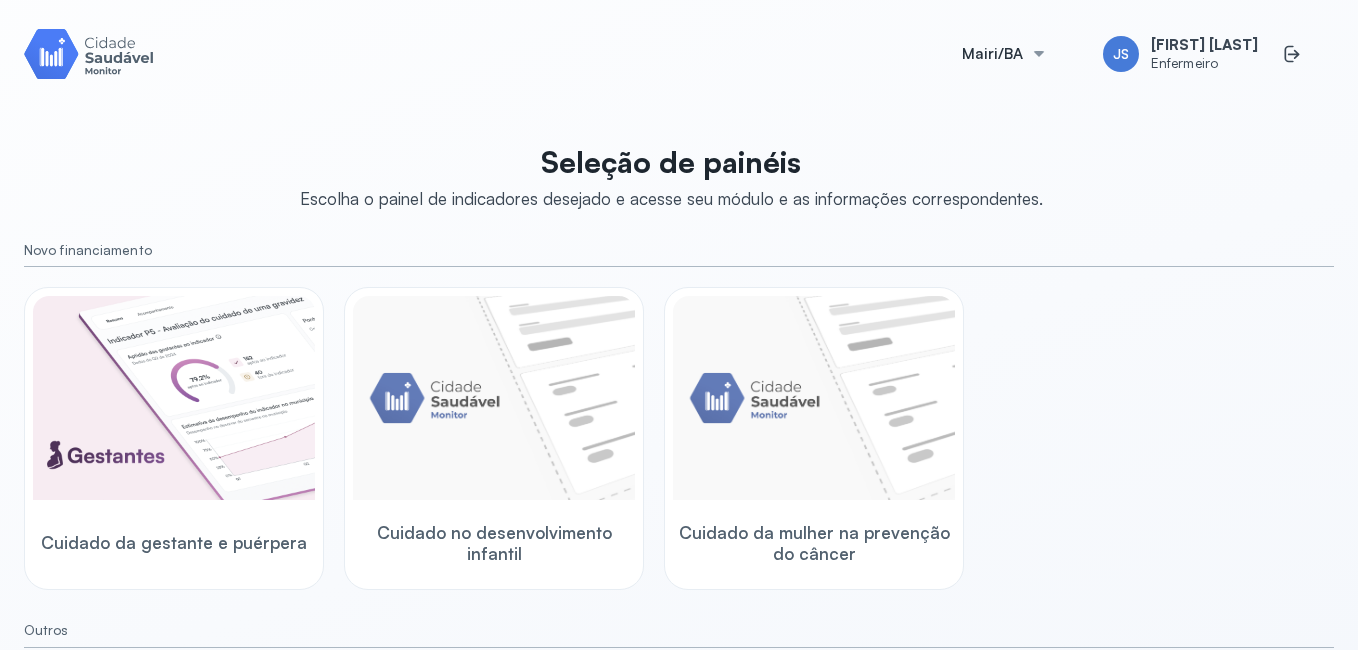 scroll, scrollTop: 0, scrollLeft: 0, axis: both 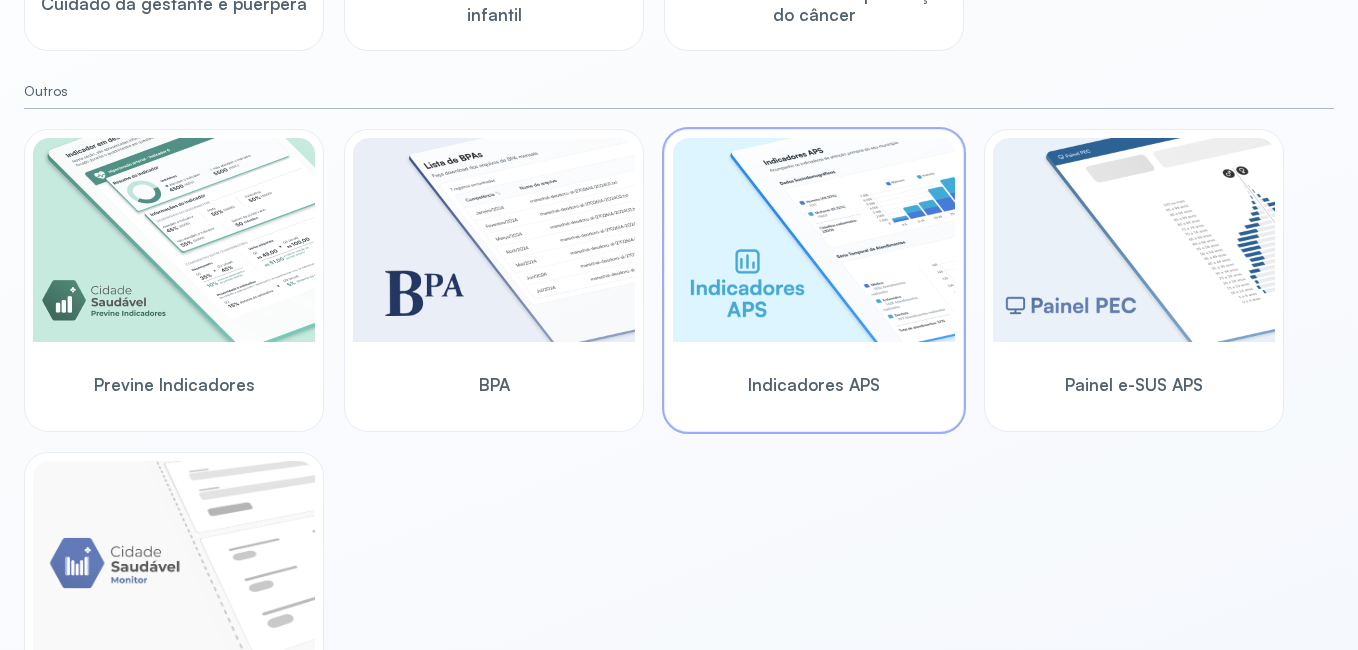 click at bounding box center (814, 240) 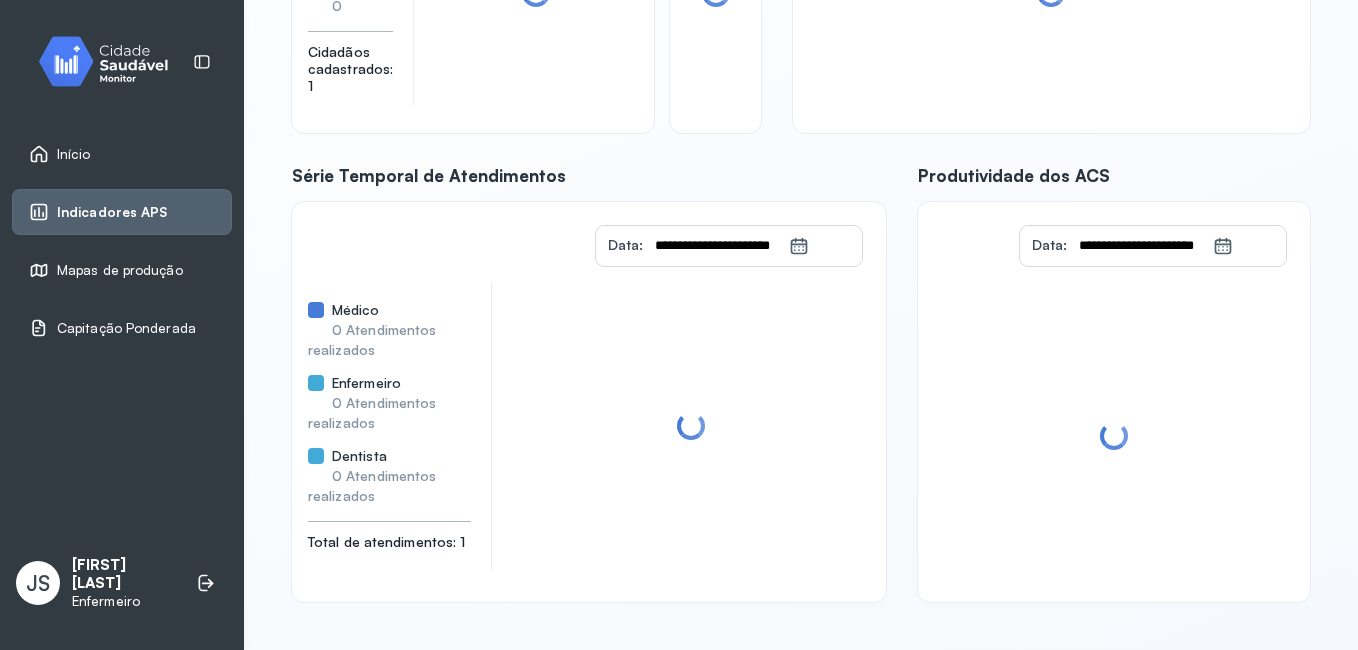 scroll, scrollTop: 371, scrollLeft: 0, axis: vertical 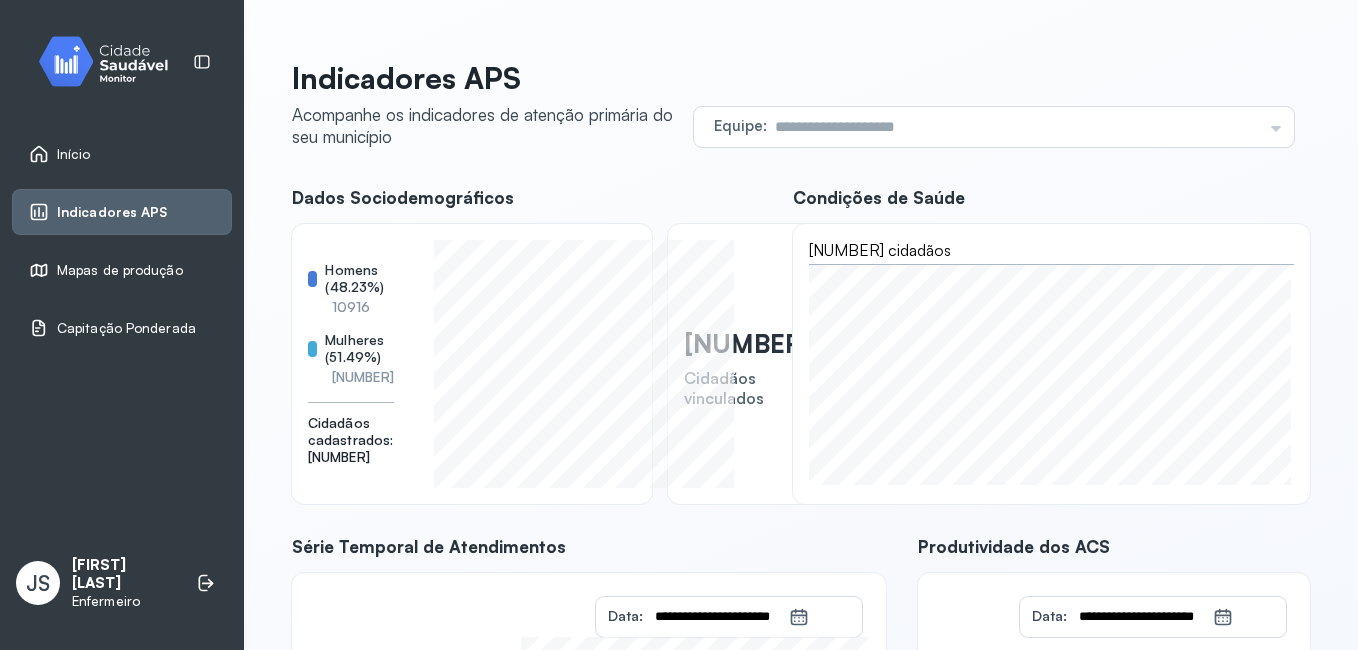 click on "Mapas de produção" at bounding box center [120, 270] 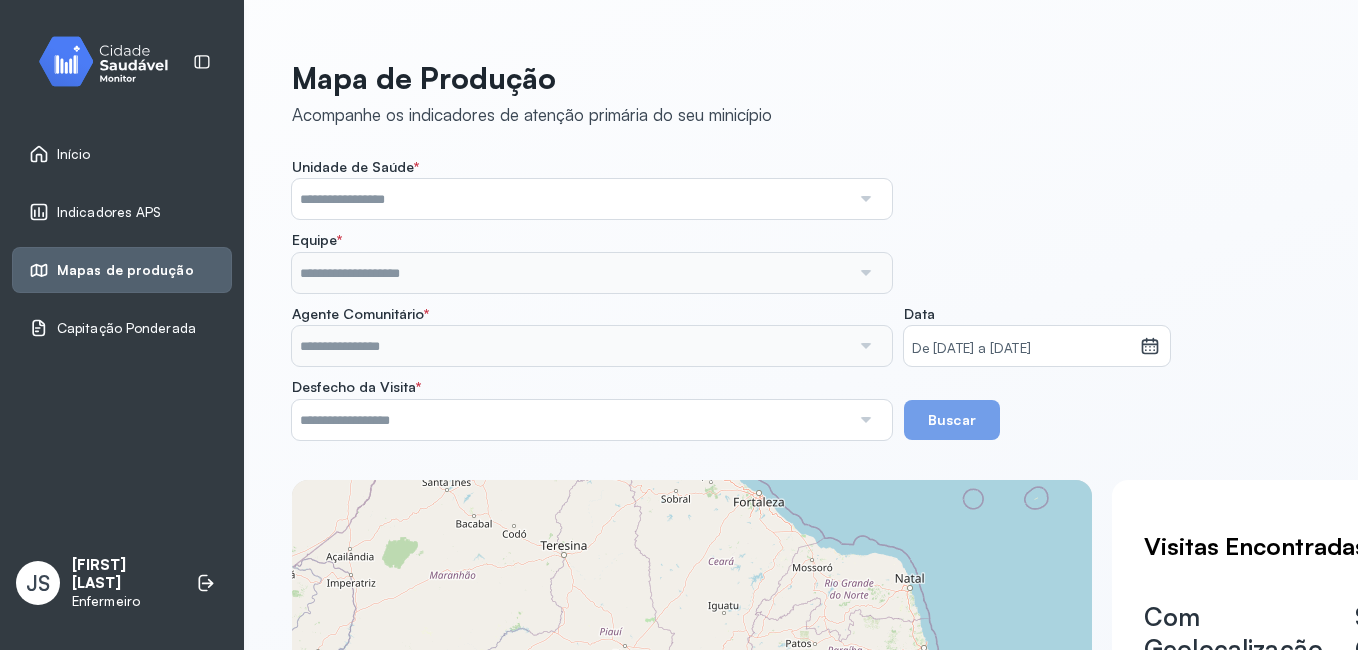 click at bounding box center [865, 199] 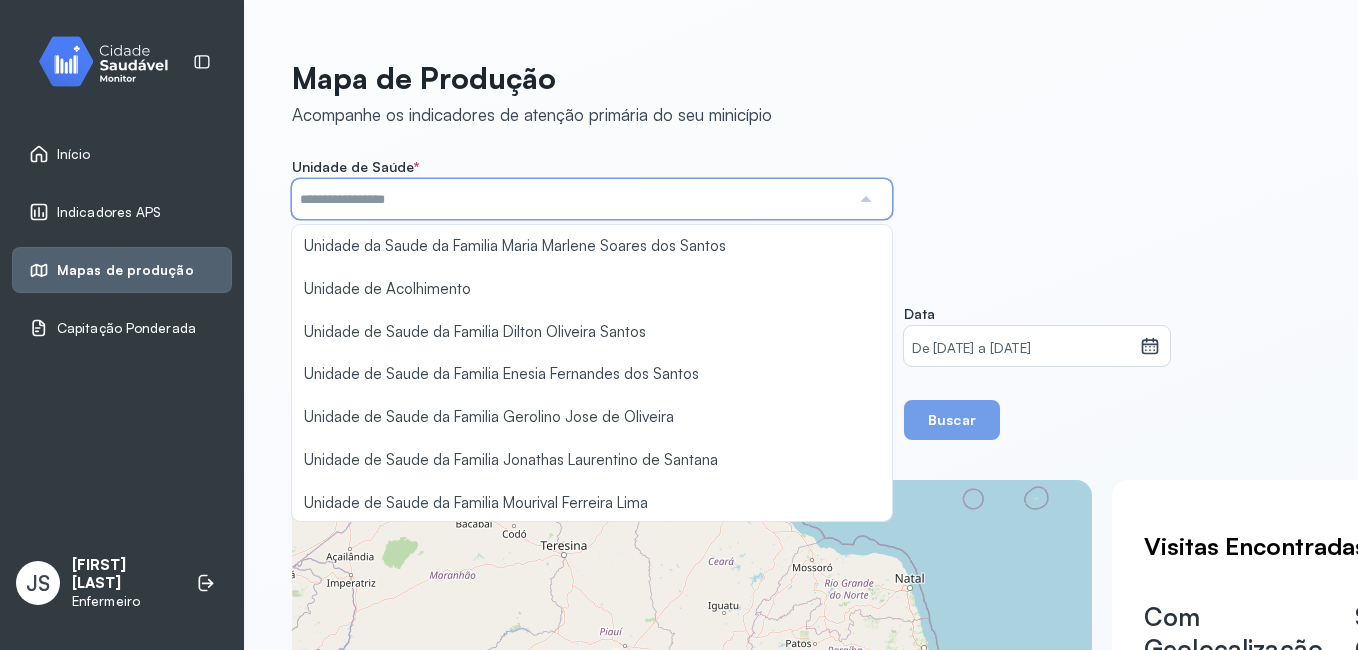 scroll, scrollTop: 3, scrollLeft: 0, axis: vertical 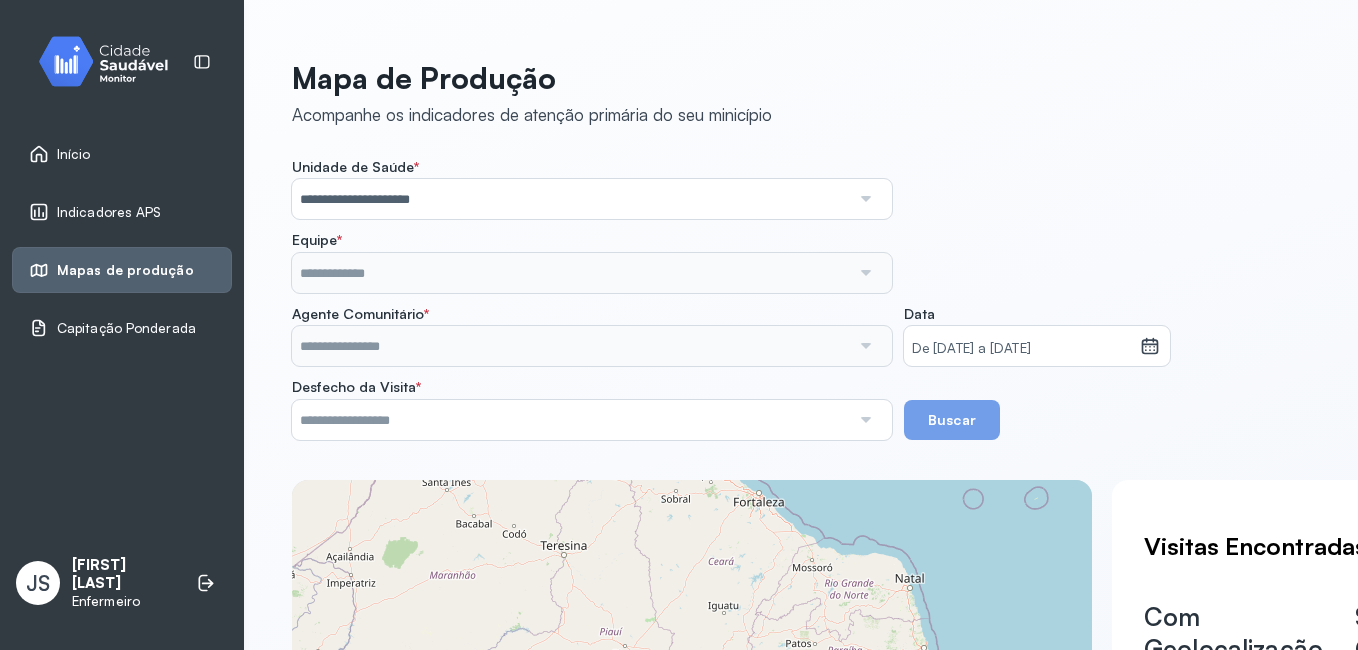 click on "**********" at bounding box center [801, 299] 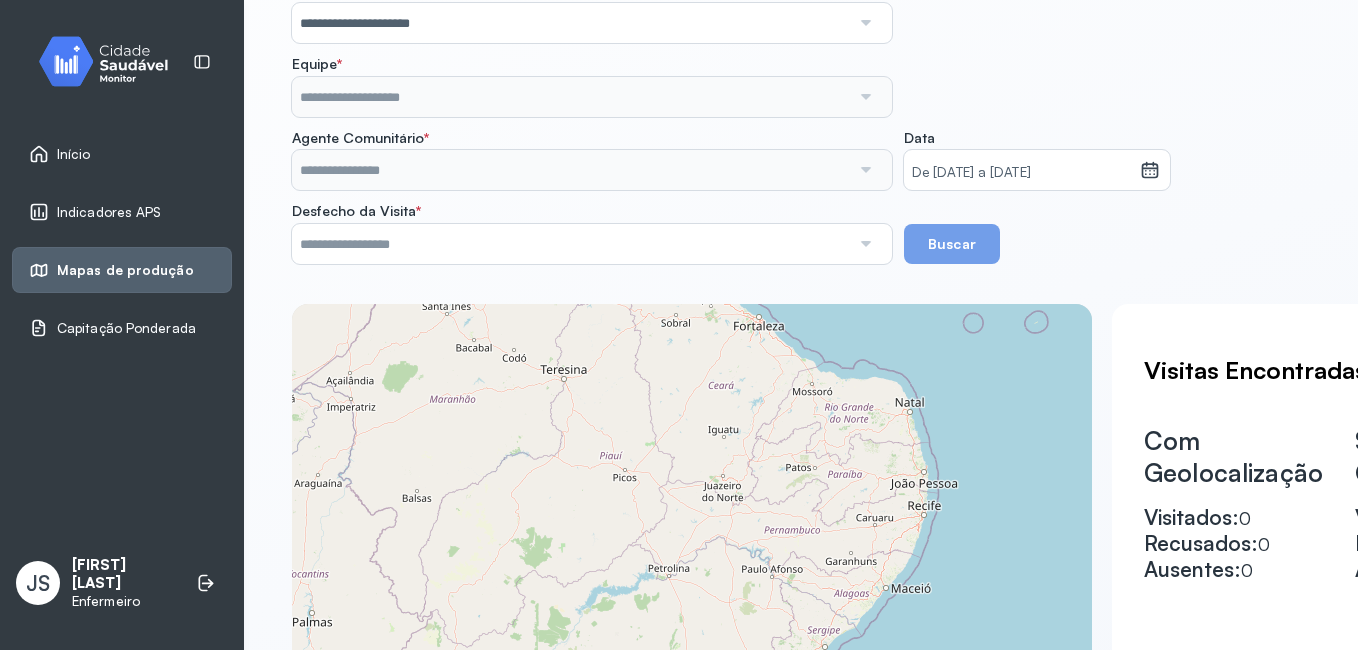 scroll, scrollTop: 178, scrollLeft: 0, axis: vertical 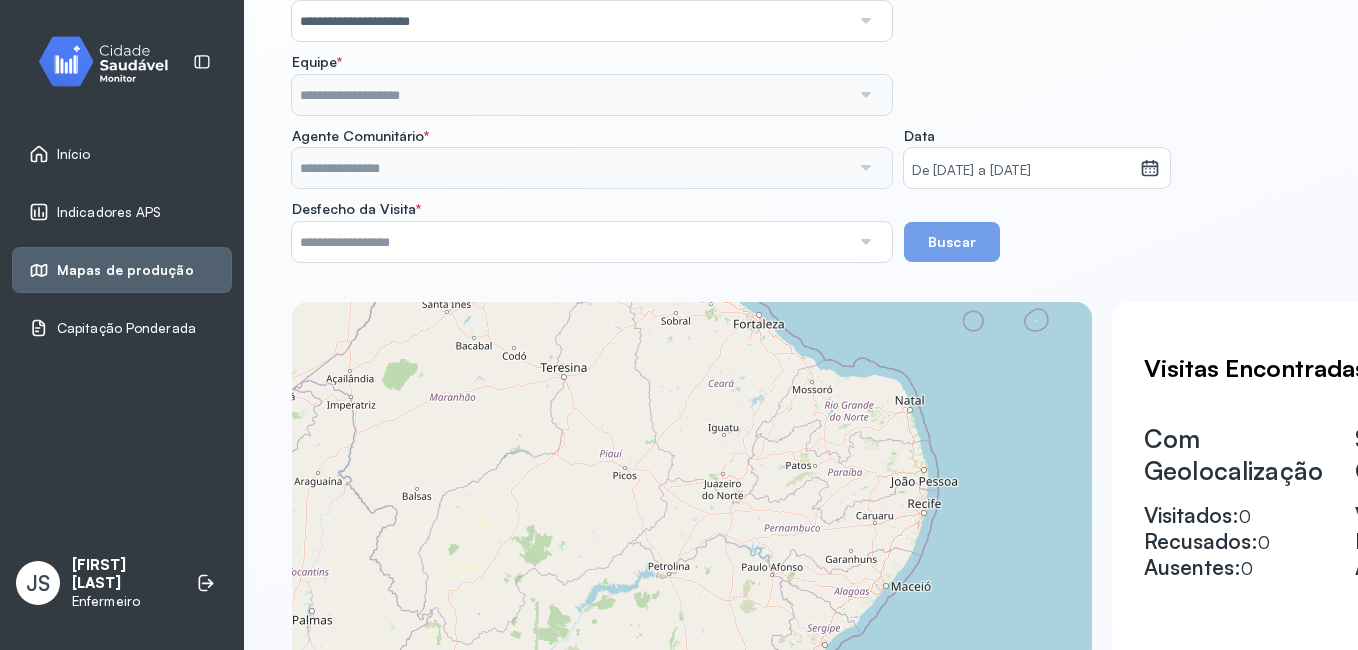click on "Capitação Ponderada" at bounding box center (122, 328) 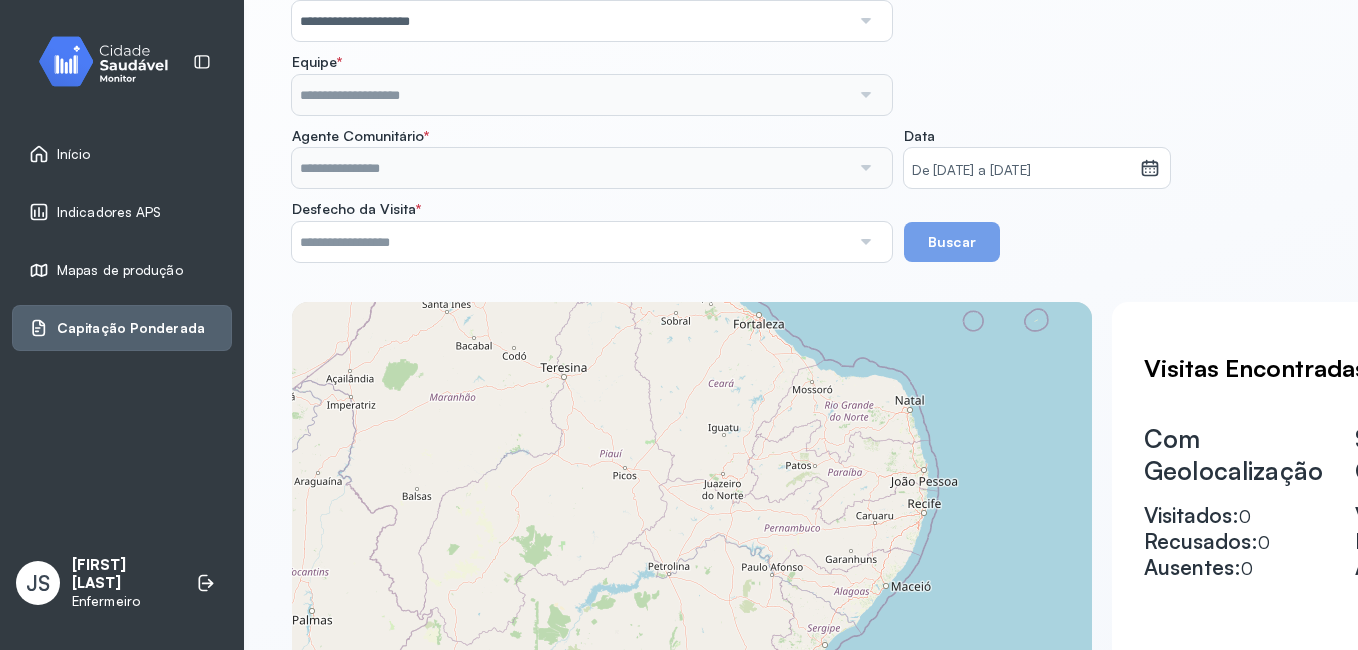 click on "Capitação Ponderada" at bounding box center (122, 328) 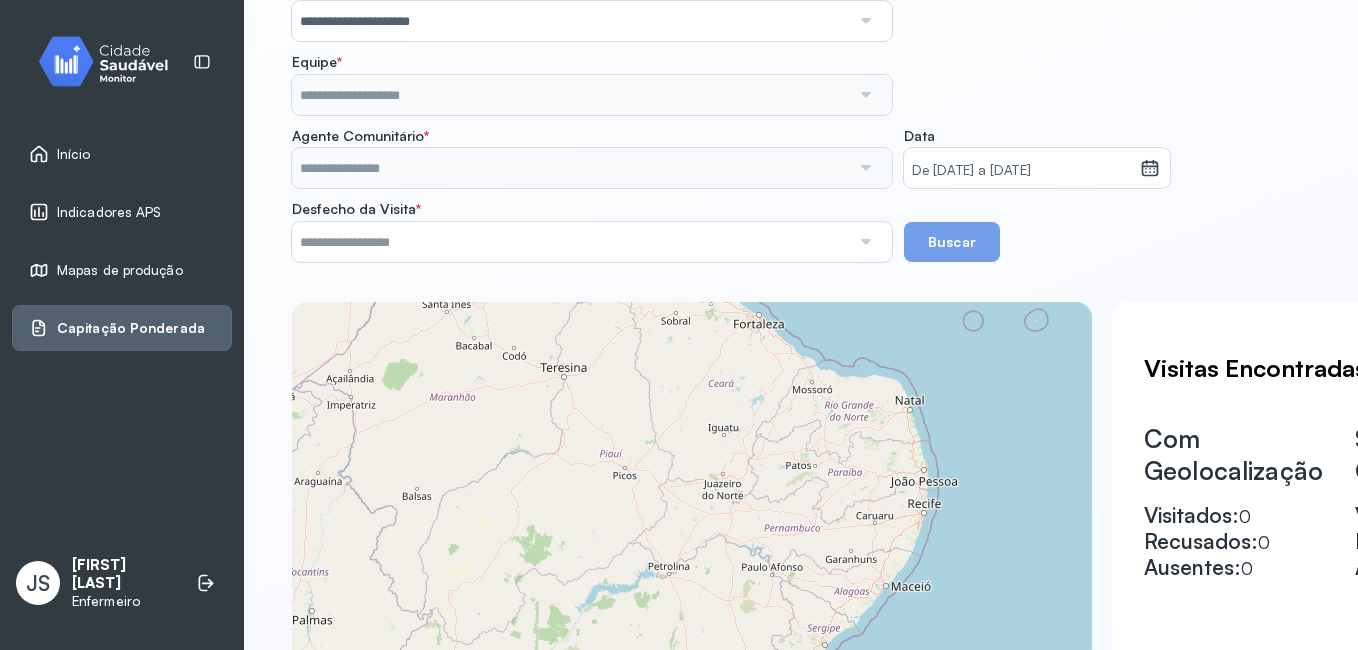 click on "Indicadores APS" at bounding box center (109, 212) 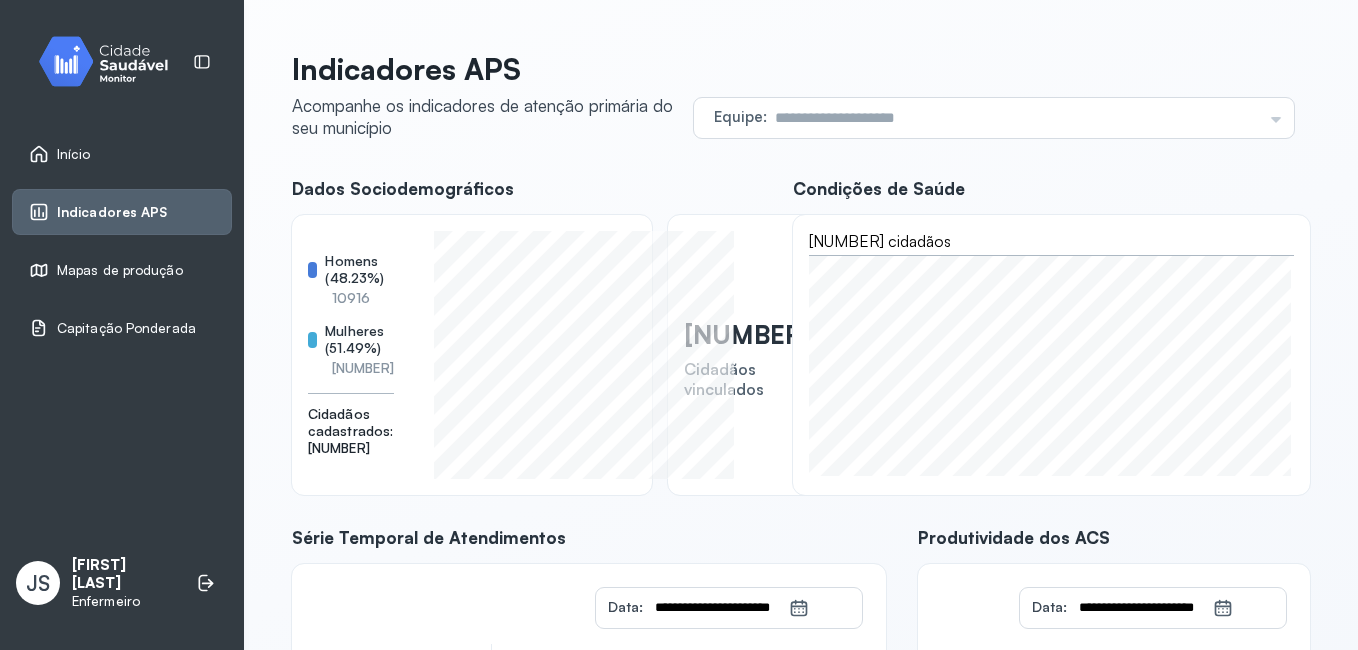 scroll, scrollTop: 0, scrollLeft: 0, axis: both 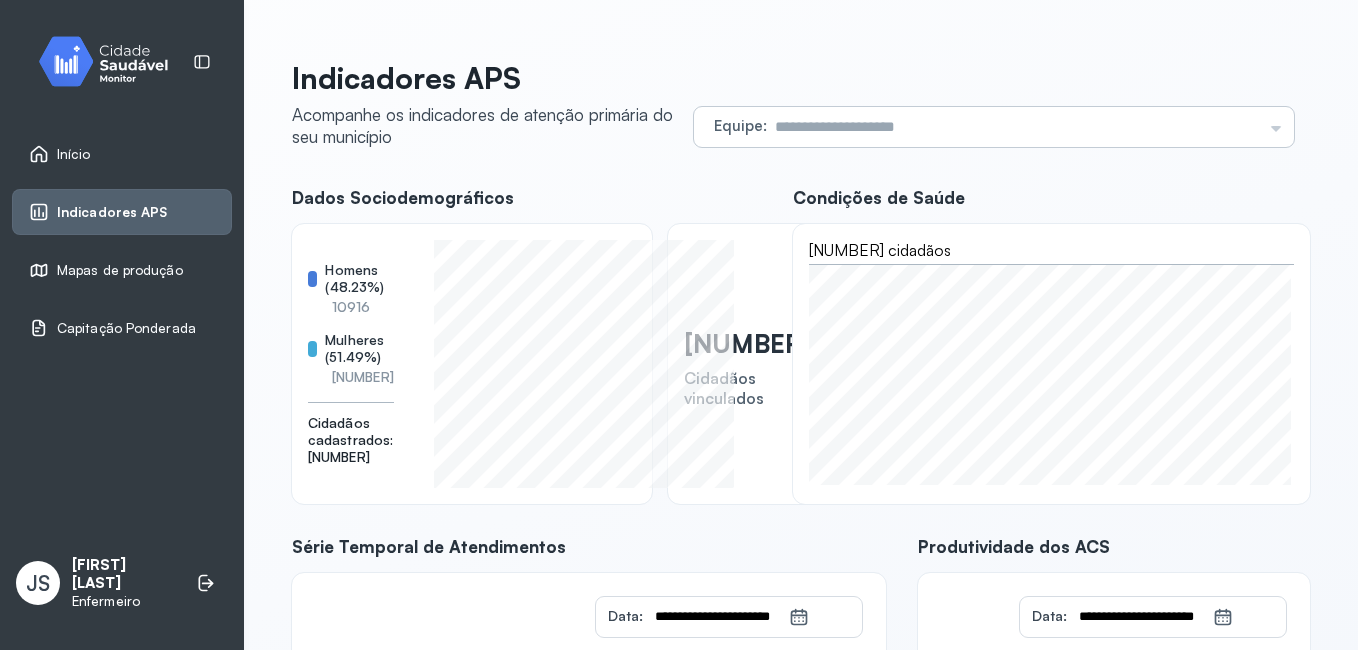 click on "Equipe Todas as equipes USF JONATHAS LAURENTINO 2 USF JONATHAS LAURENTINO 1 USF GEROLINO JOSE DE OLIVEIRA USF MARIA MARLENE S DOS SANTOS USF BOA PAZ USF PONTO DE MAIRI USF DILTON OLIVEIRA SANTOS USF JONATAS LAURENTINO 3" at bounding box center (994, 127) 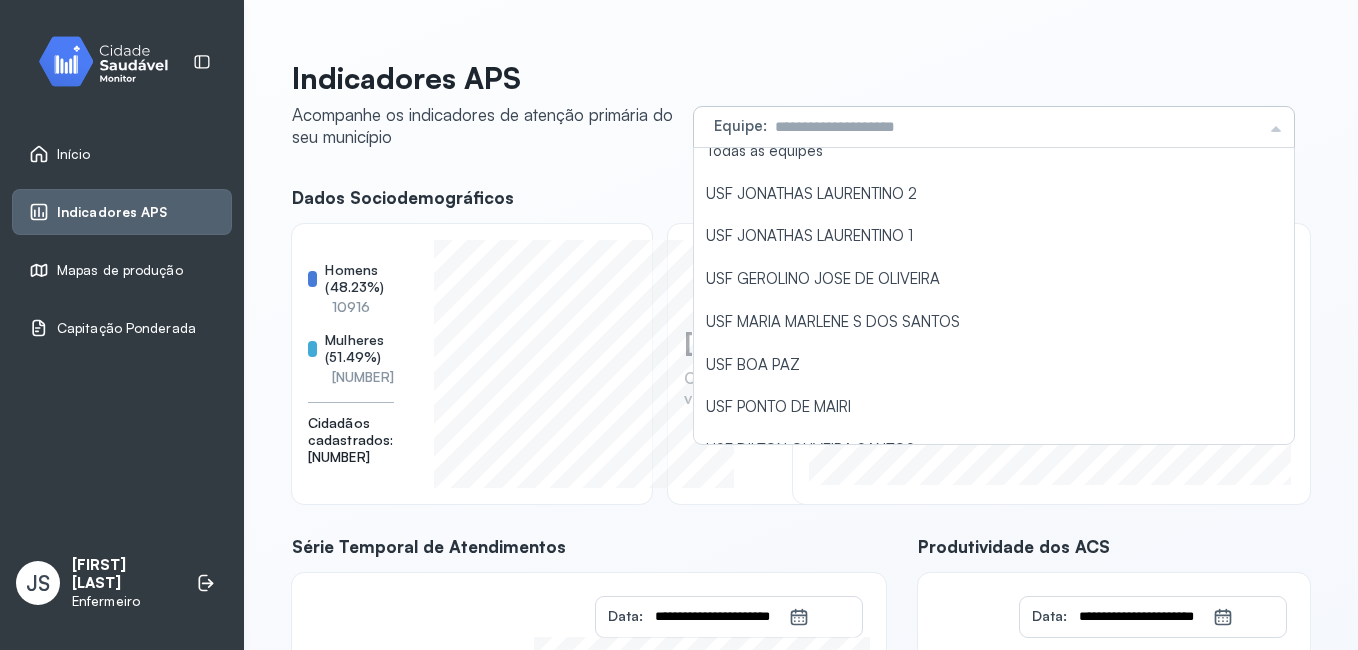scroll, scrollTop: 0, scrollLeft: 0, axis: both 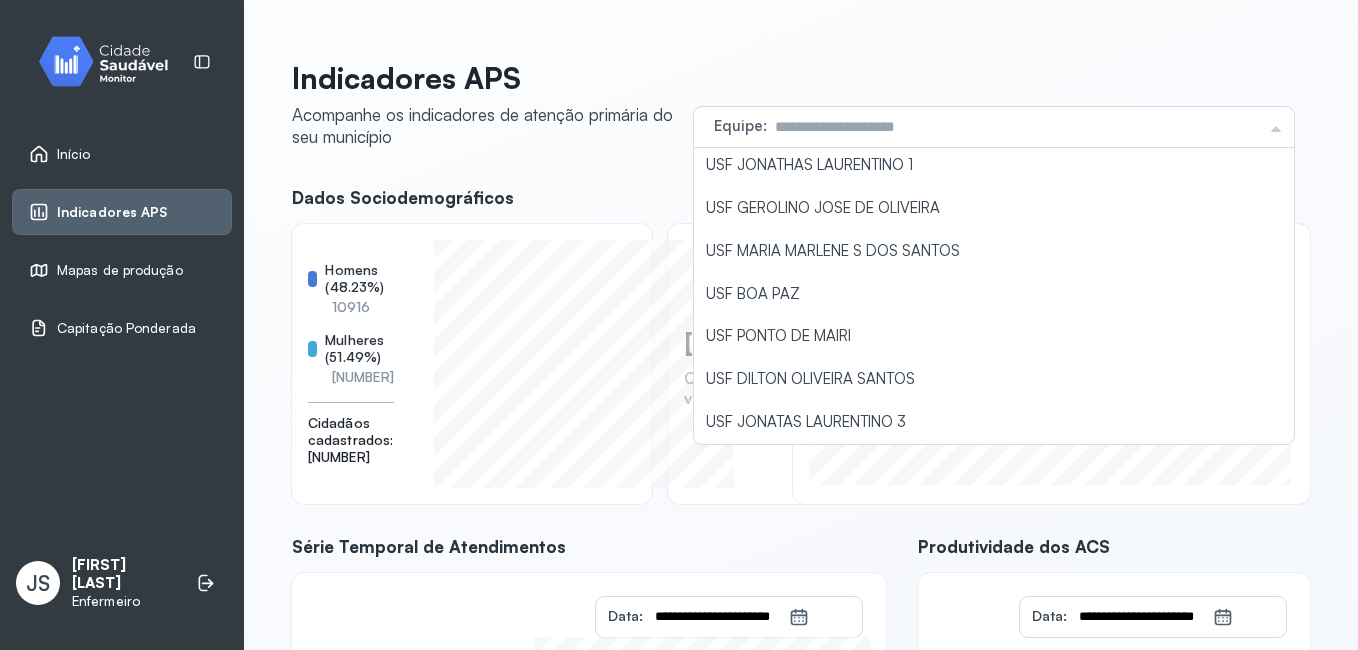 click on "Início" at bounding box center (122, 154) 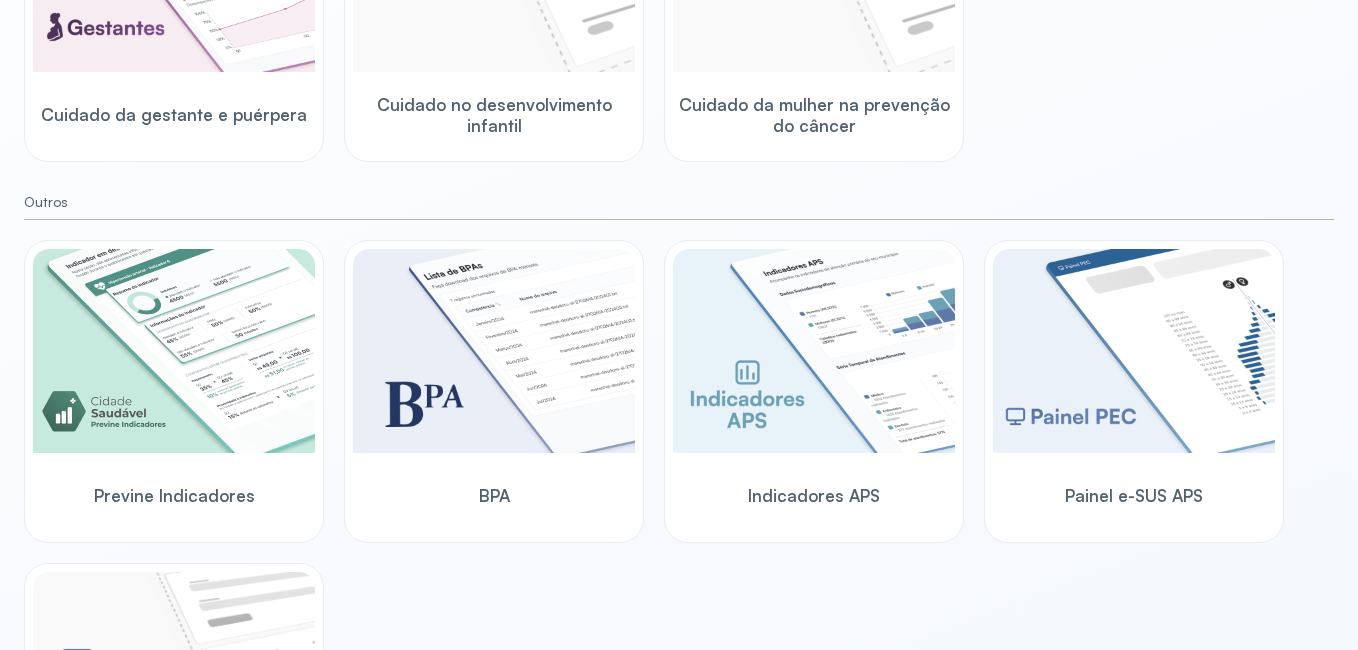 scroll, scrollTop: 430, scrollLeft: 0, axis: vertical 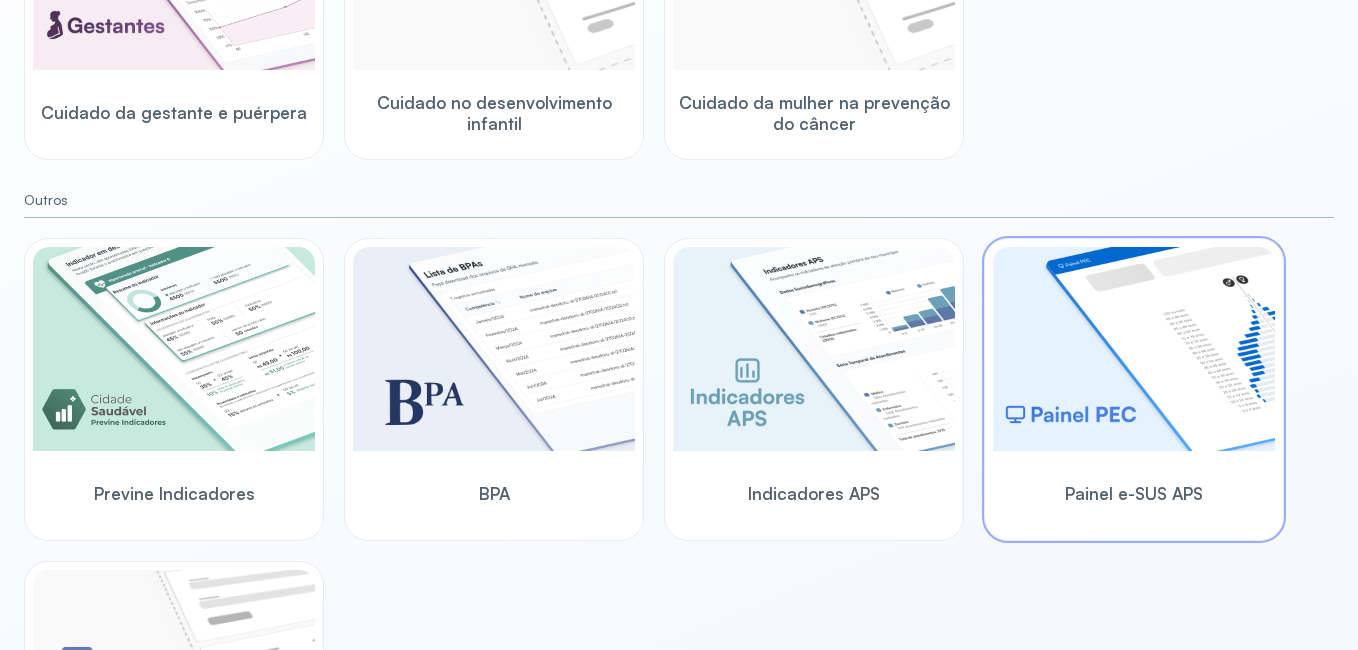 click at bounding box center (1134, 349) 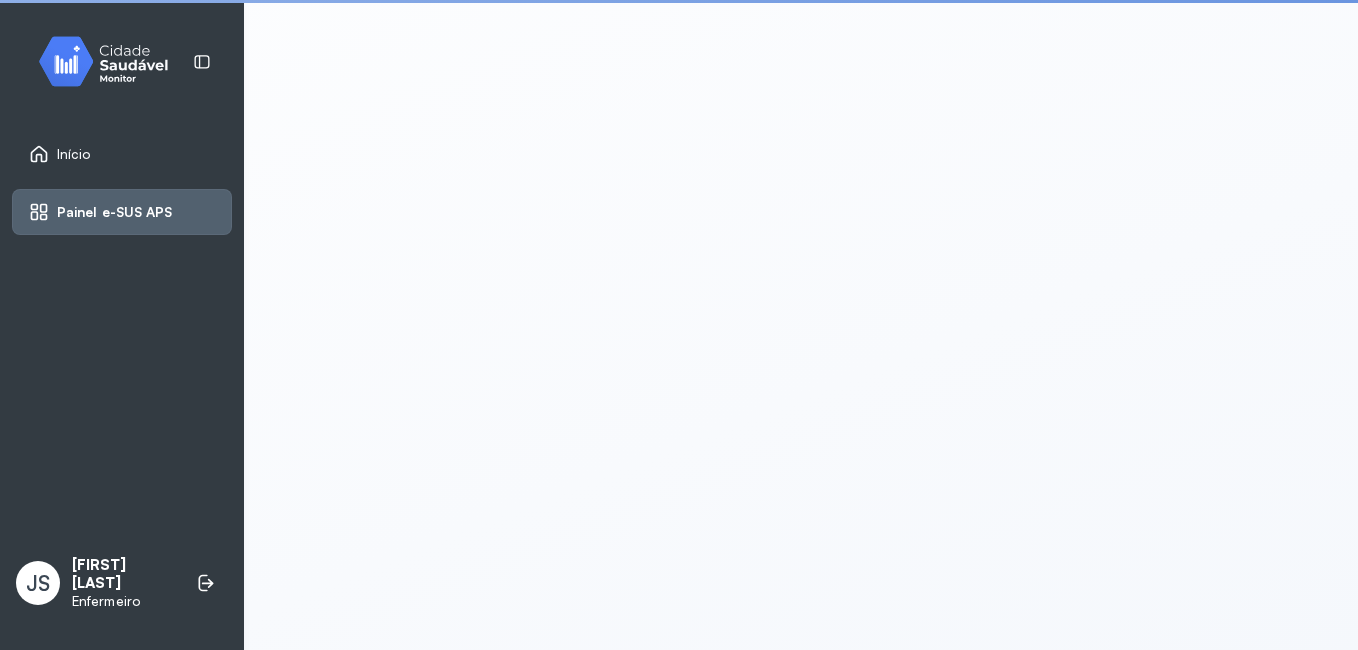 scroll, scrollTop: 4, scrollLeft: 0, axis: vertical 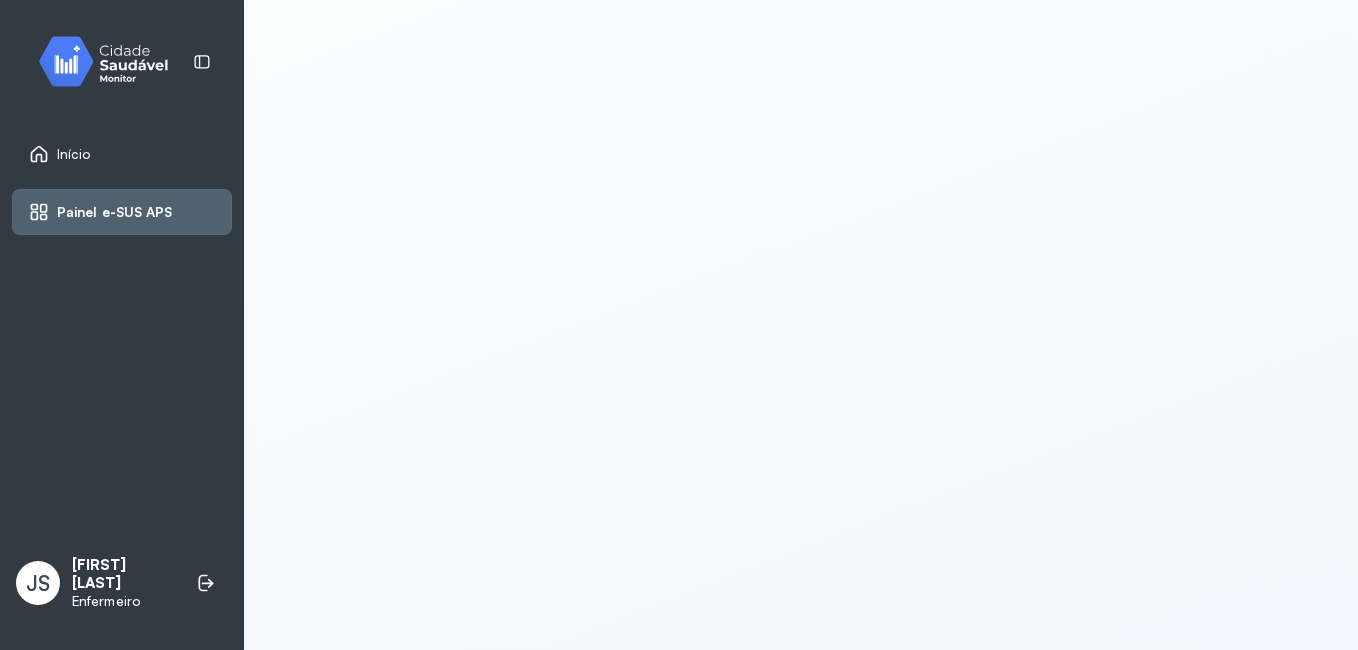 click on "Início" at bounding box center [74, 154] 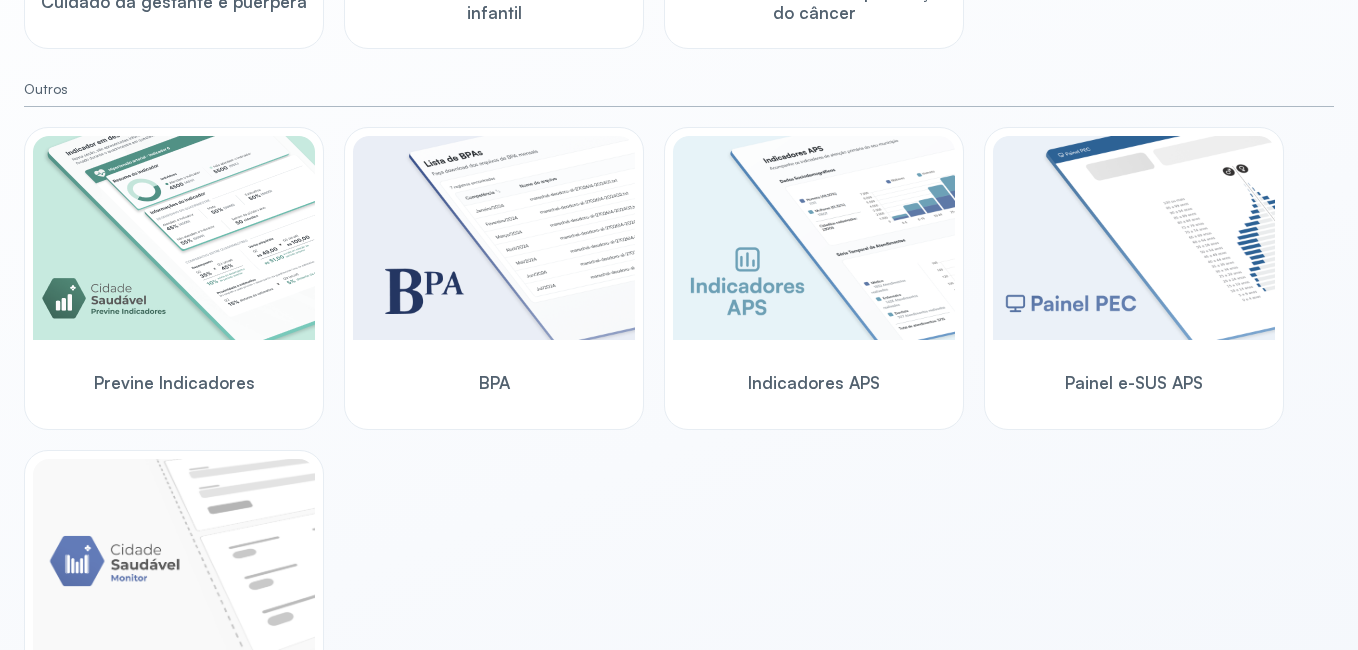 scroll, scrollTop: 543, scrollLeft: 0, axis: vertical 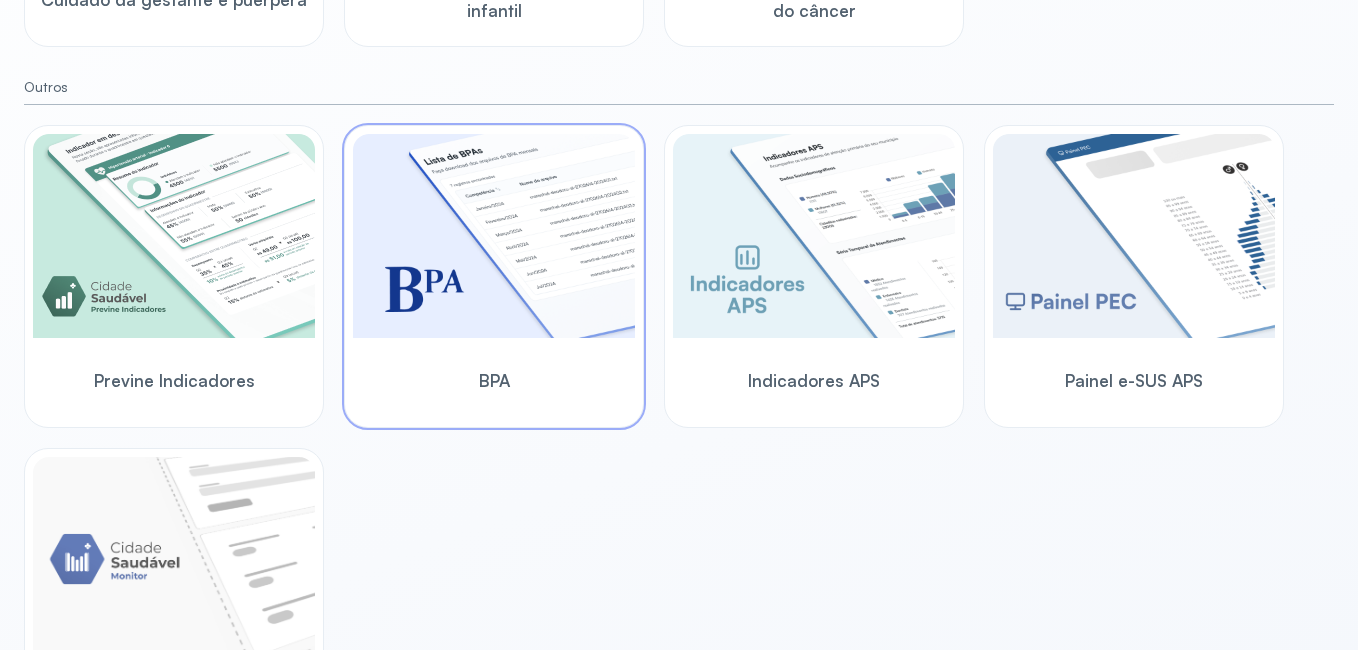 click at bounding box center (494, 236) 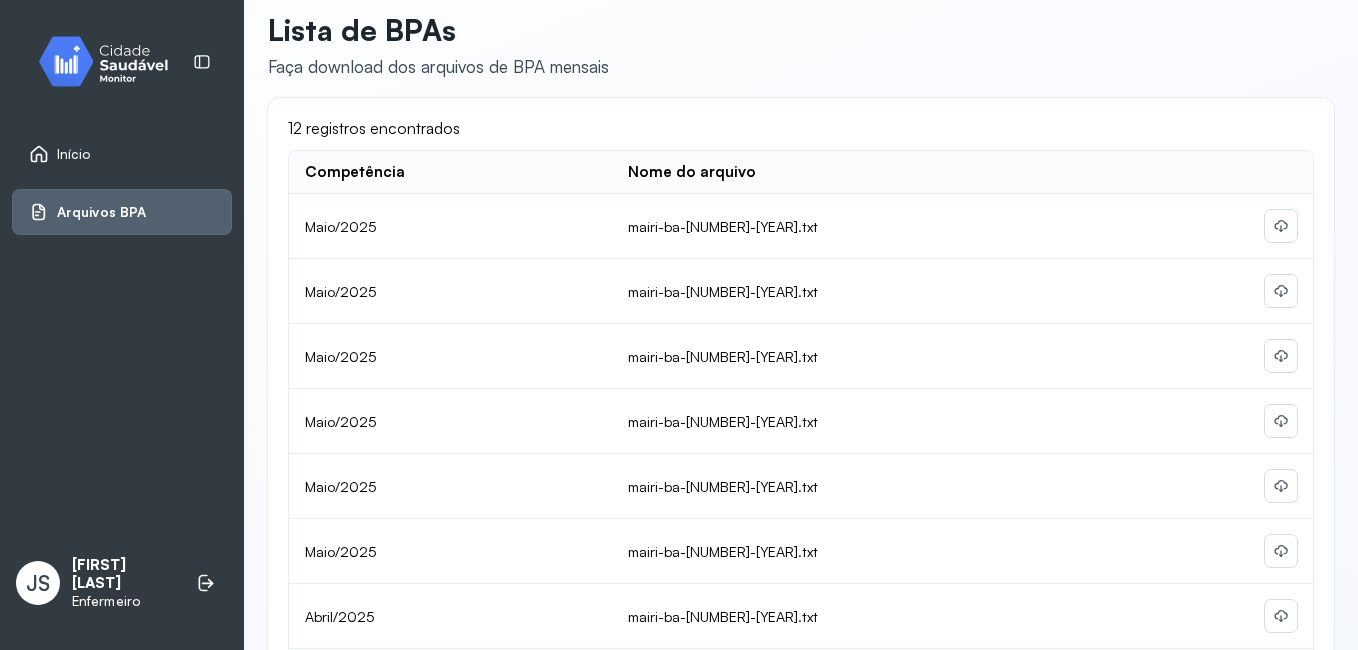 scroll, scrollTop: 22, scrollLeft: 0, axis: vertical 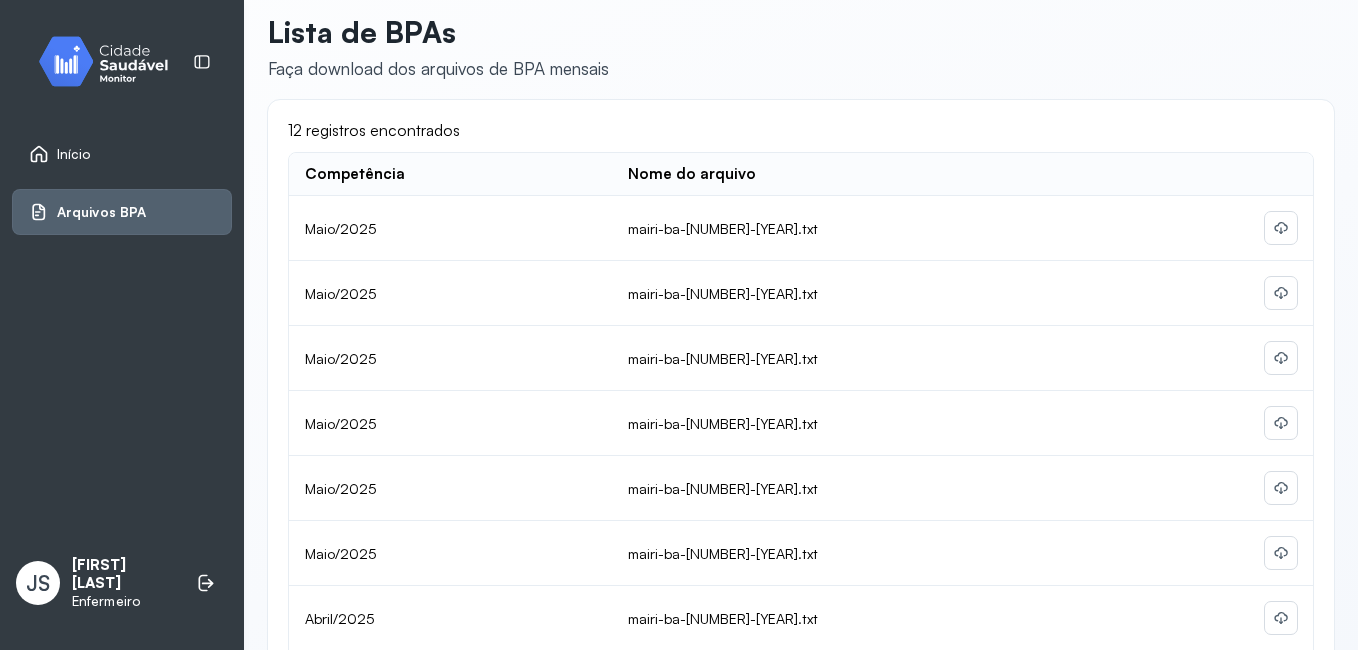 click on "Início" at bounding box center (74, 154) 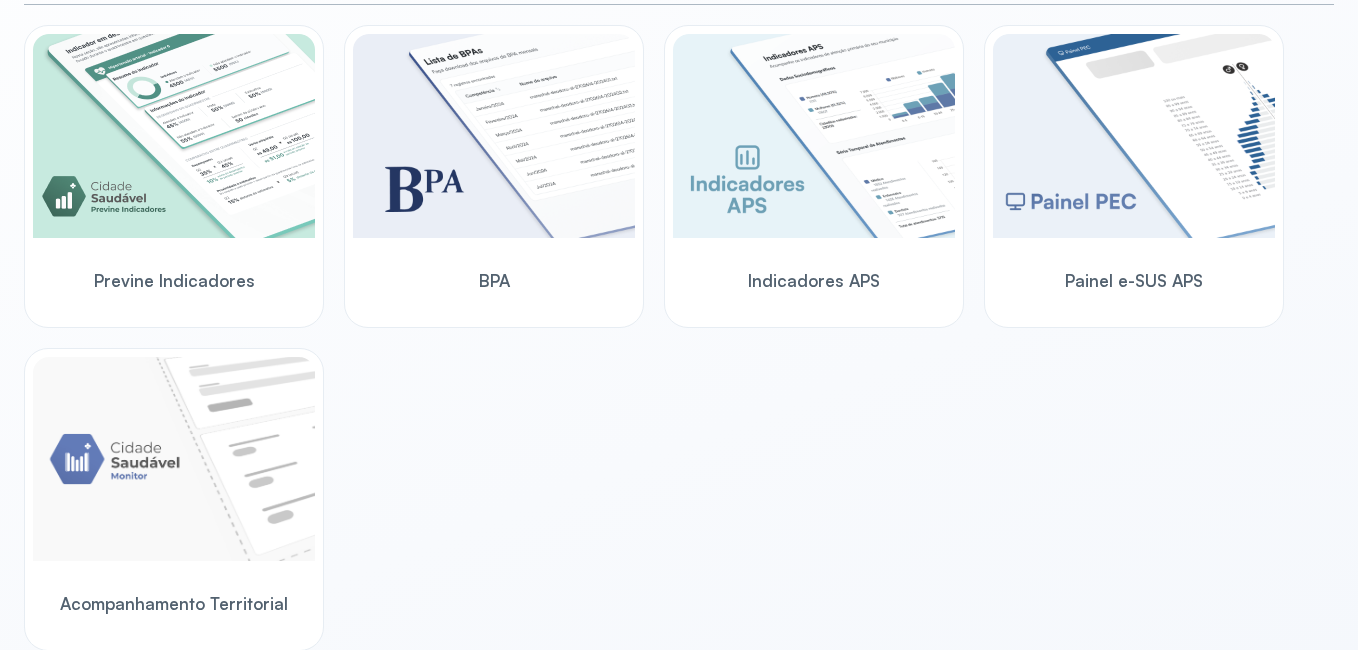 scroll, scrollTop: 639, scrollLeft: 0, axis: vertical 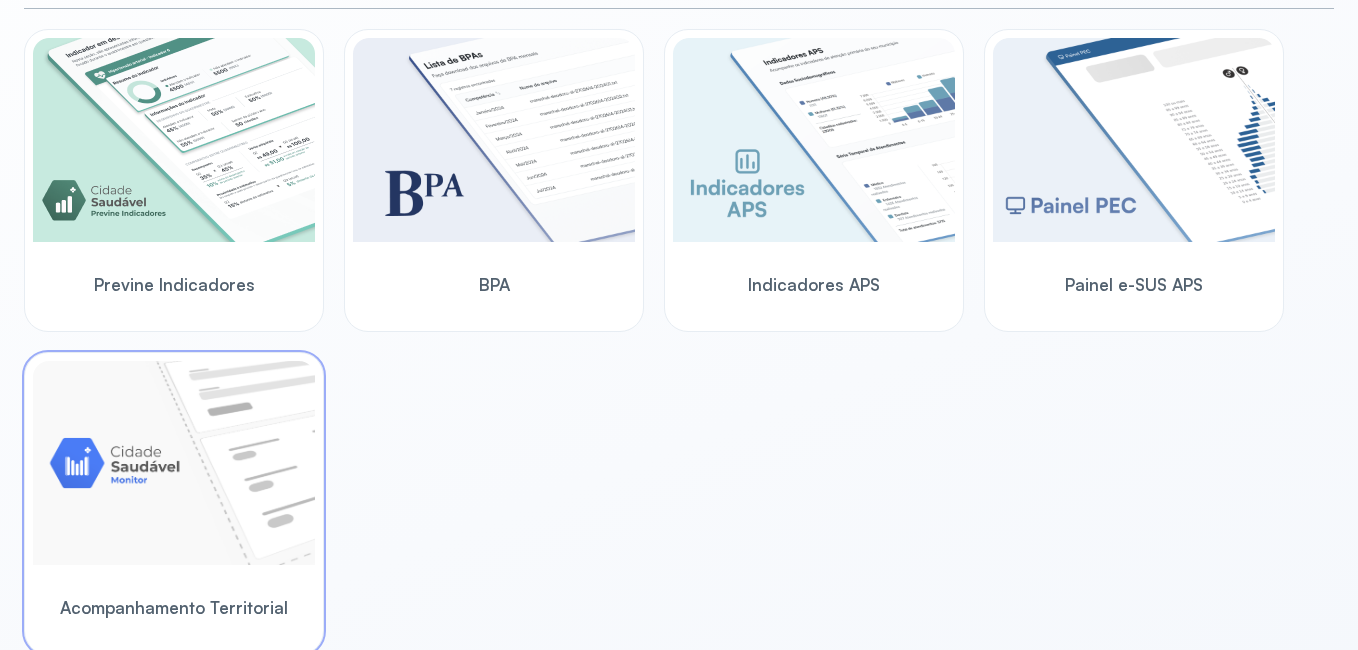 click at bounding box center (174, 463) 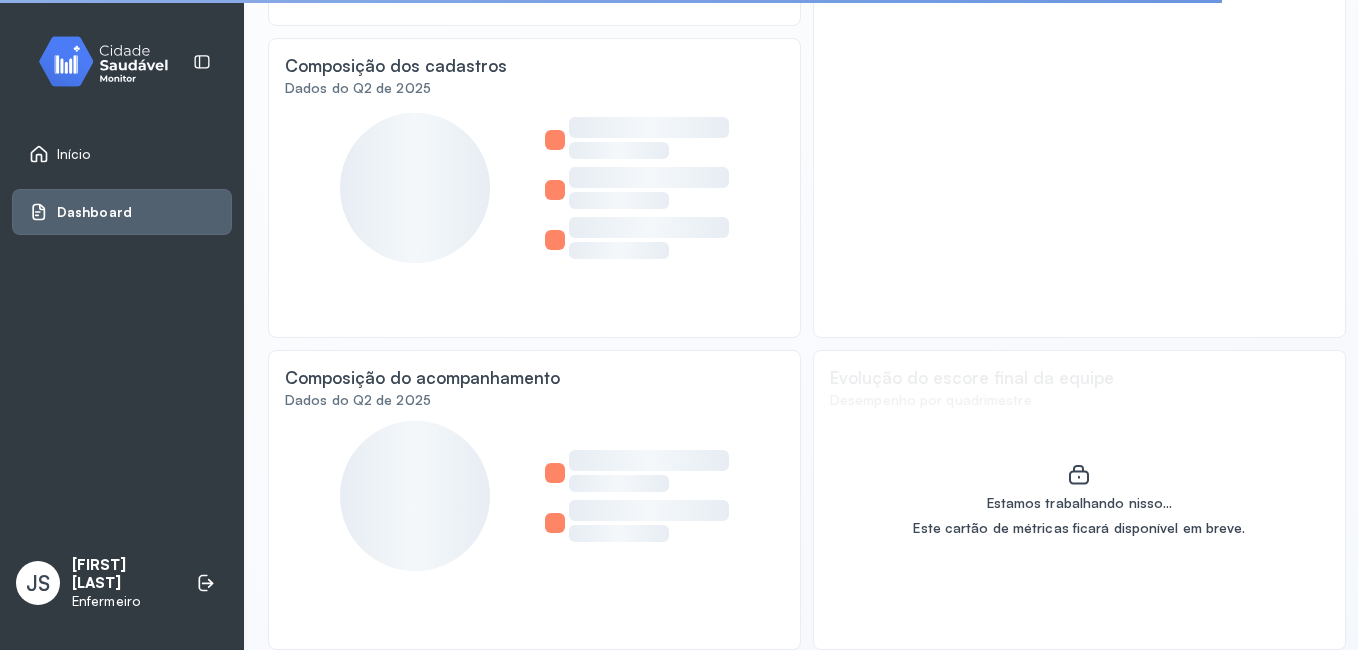scroll, scrollTop: 214, scrollLeft: 0, axis: vertical 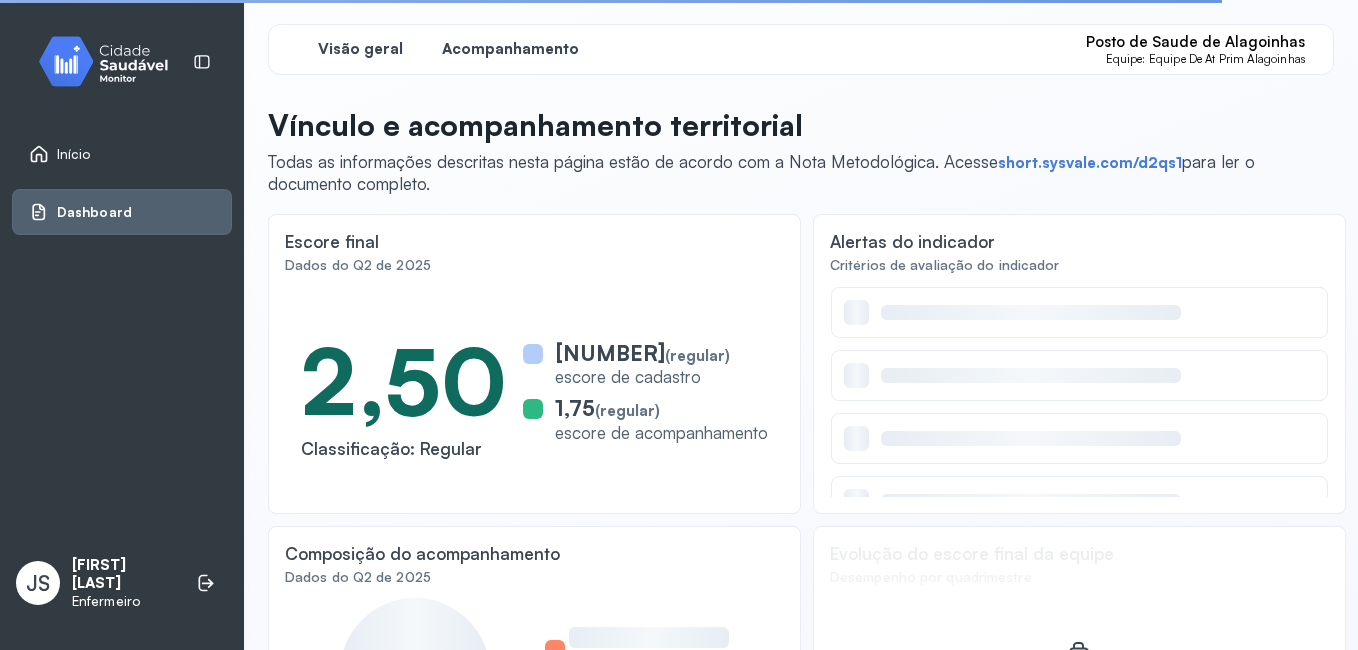 click on "Acompanhamento" at bounding box center (510, 49) 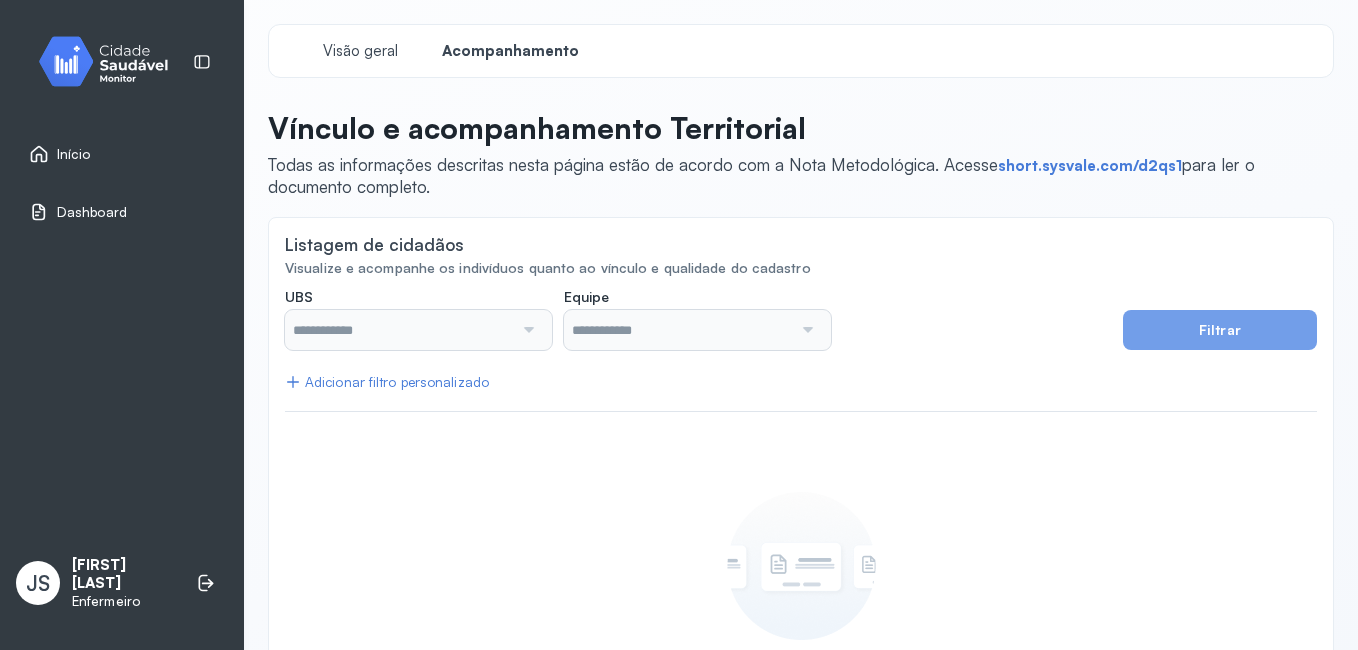 type on "**********" 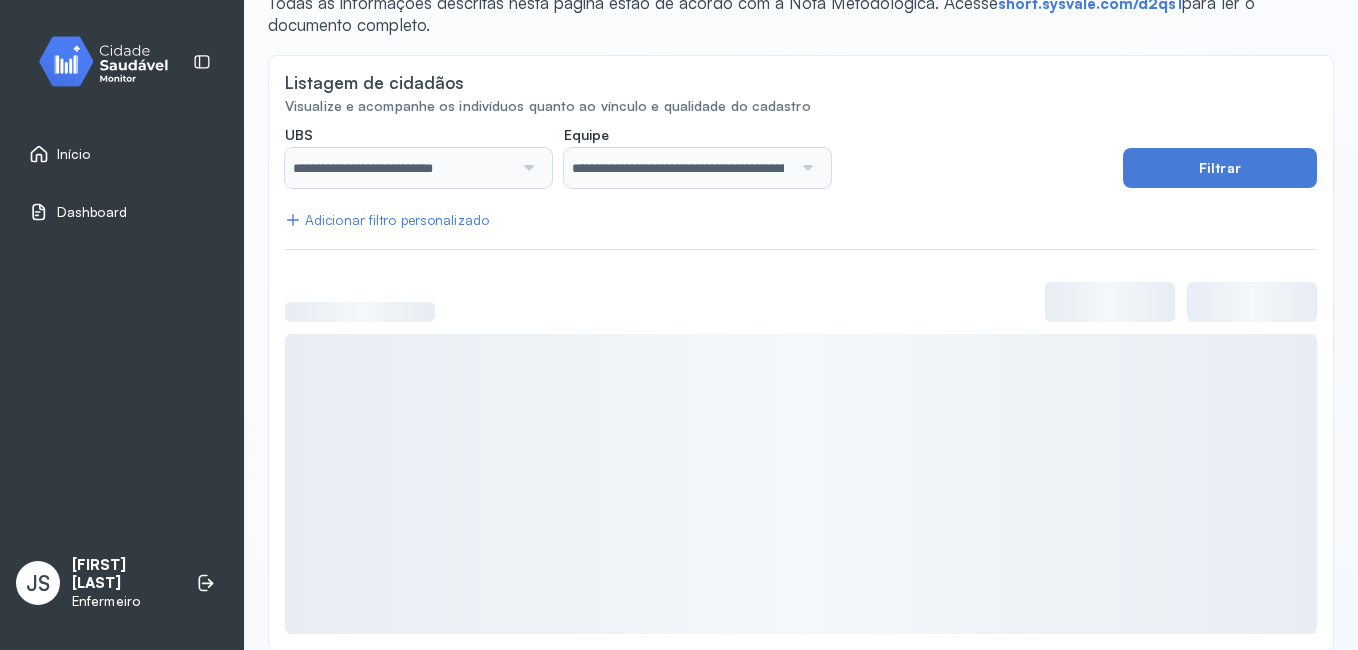 scroll, scrollTop: 187, scrollLeft: 0, axis: vertical 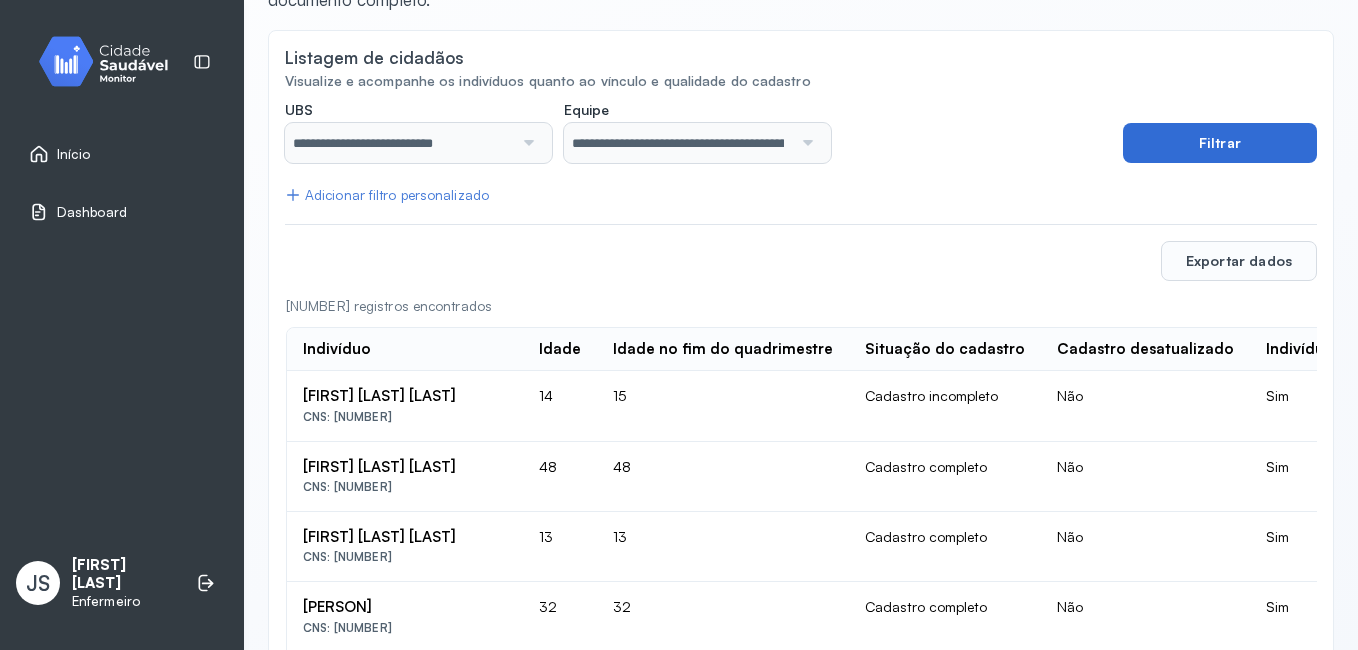 click on "Filtrar" at bounding box center [1220, 143] 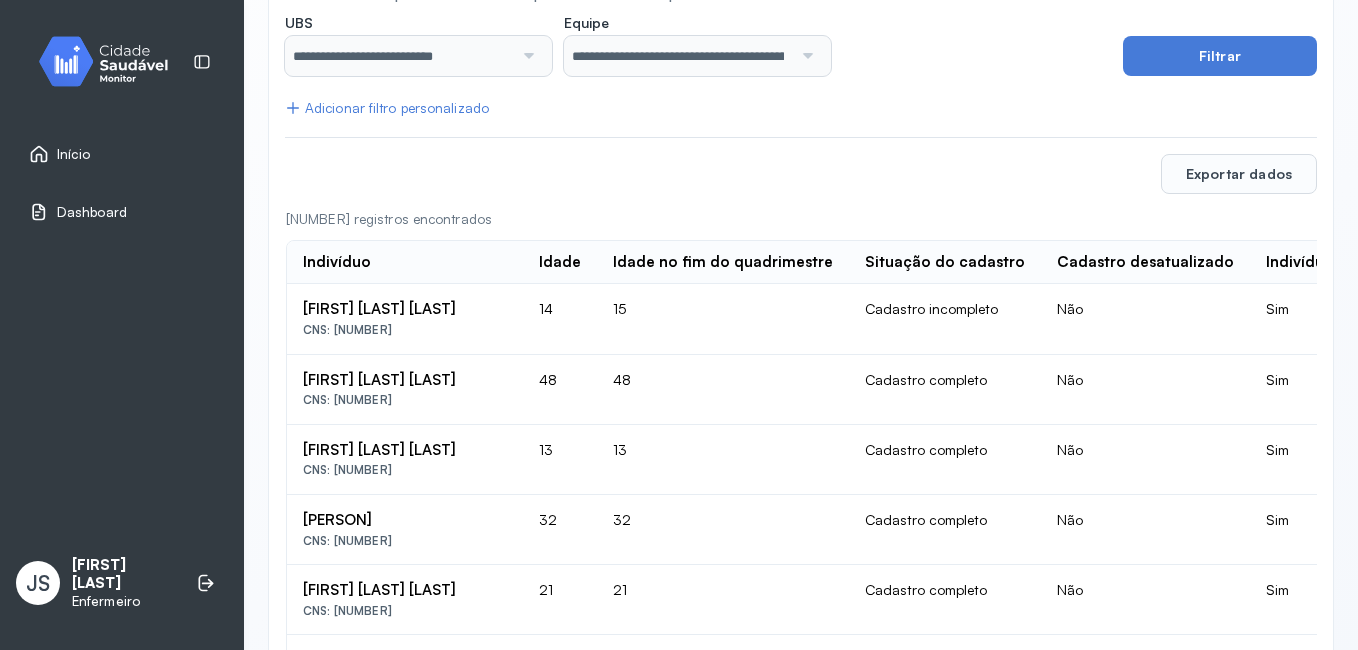 scroll, scrollTop: 292, scrollLeft: 0, axis: vertical 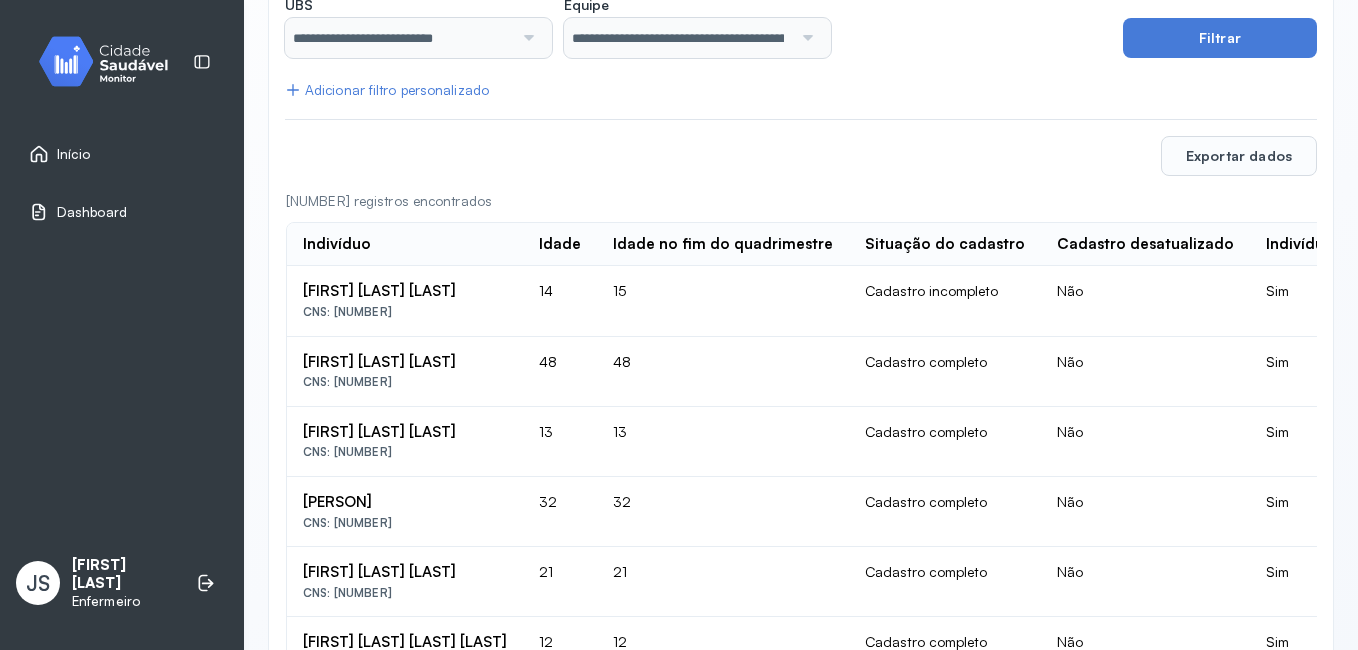 drag, startPoint x: 302, startPoint y: 286, endPoint x: 509, endPoint y: 298, distance: 207.34753 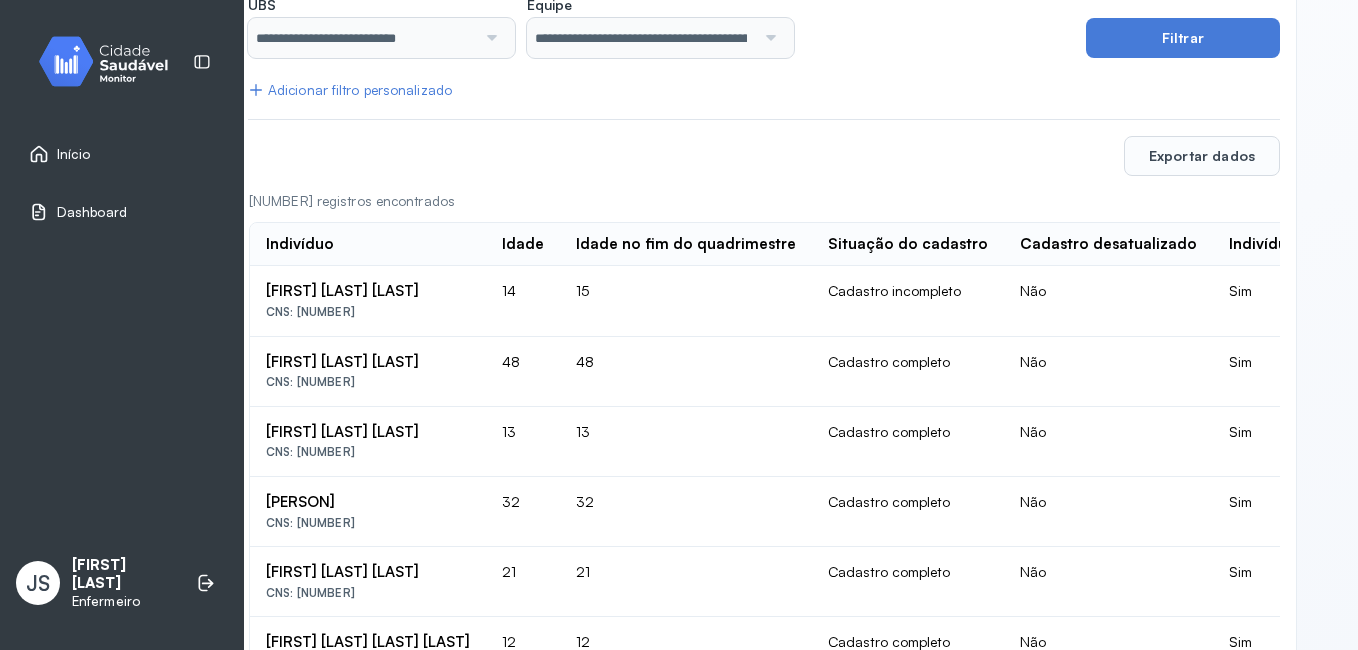 scroll, scrollTop: 292, scrollLeft: 0, axis: vertical 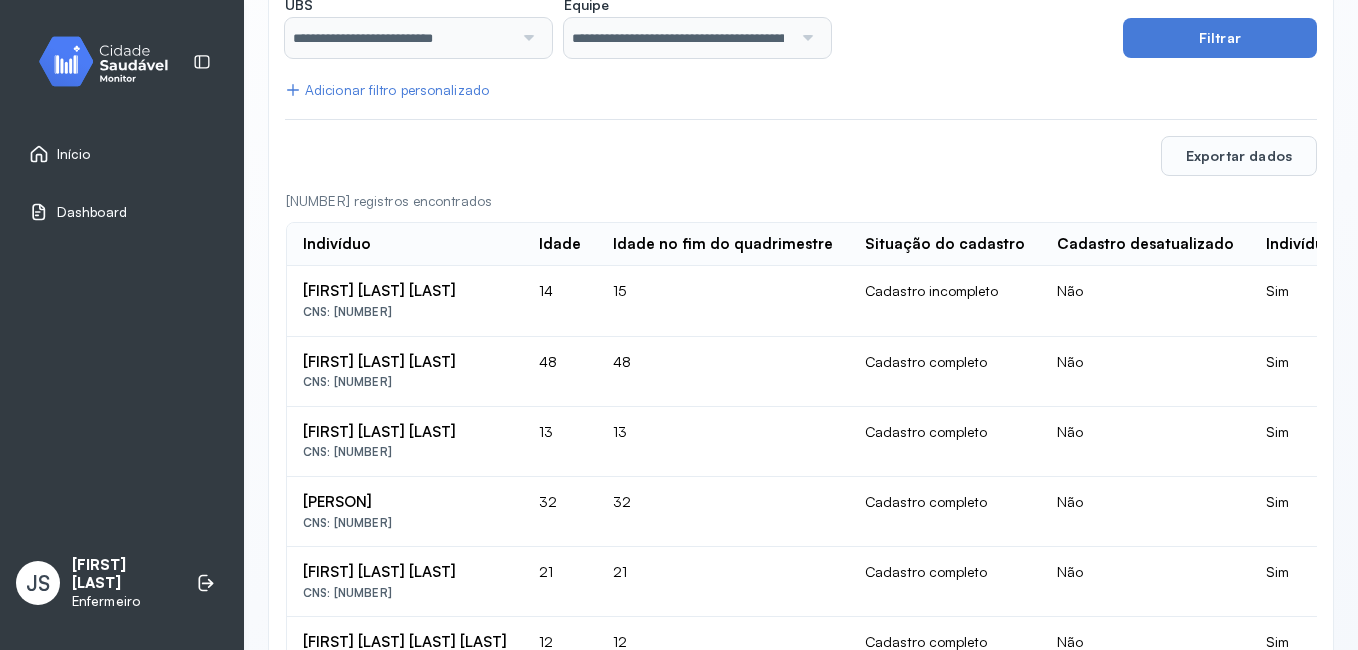 click on "15" 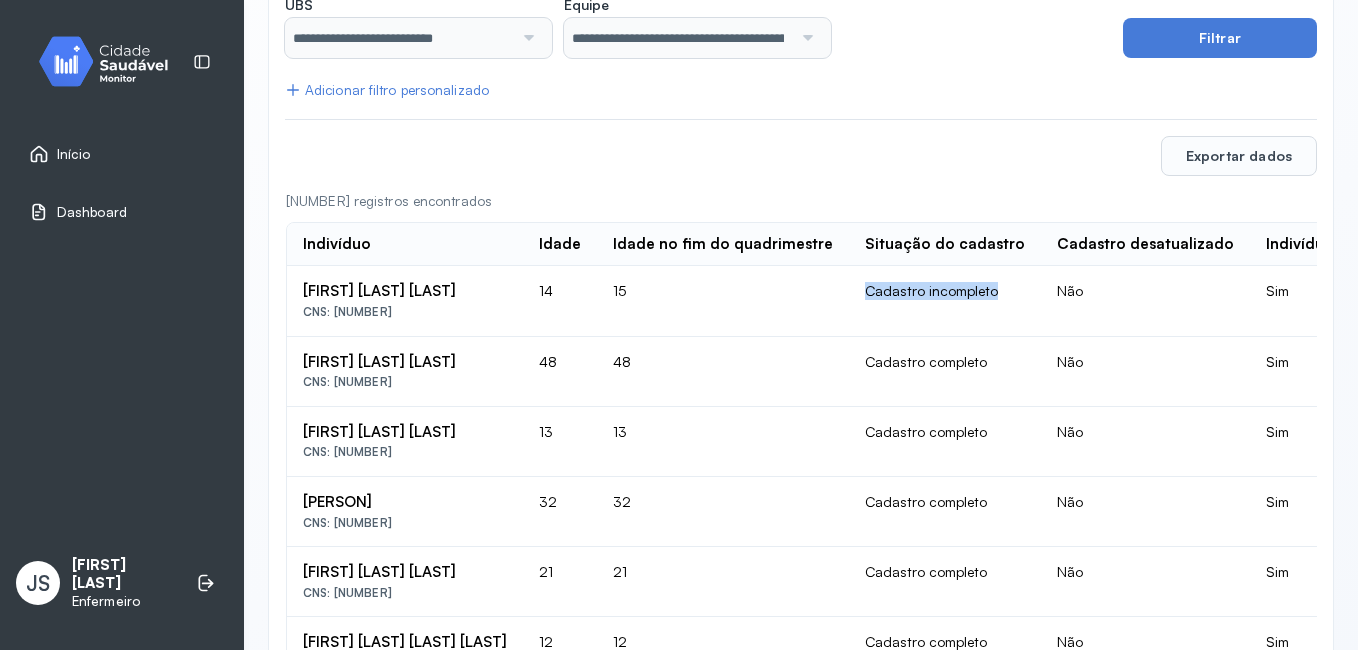 drag, startPoint x: 875, startPoint y: 288, endPoint x: 1030, endPoint y: 297, distance: 155.26108 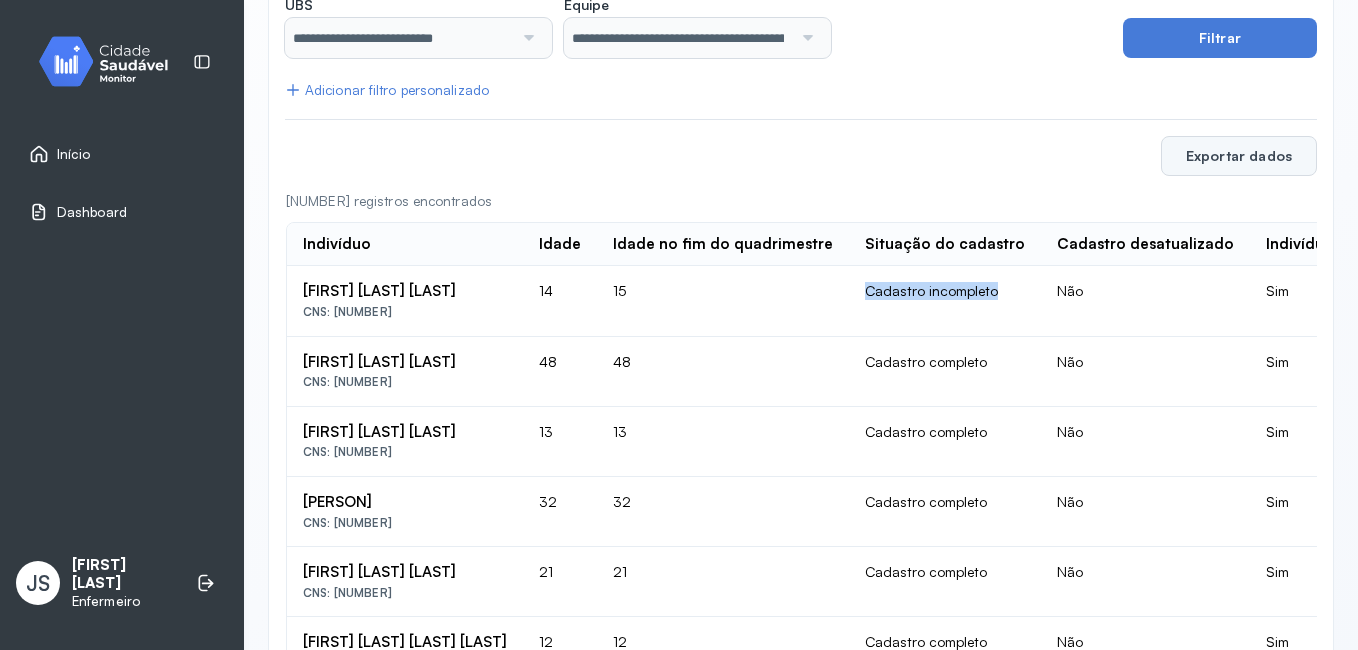 drag, startPoint x: 1030, startPoint y: 297, endPoint x: 1258, endPoint y: 155, distance: 268.6038 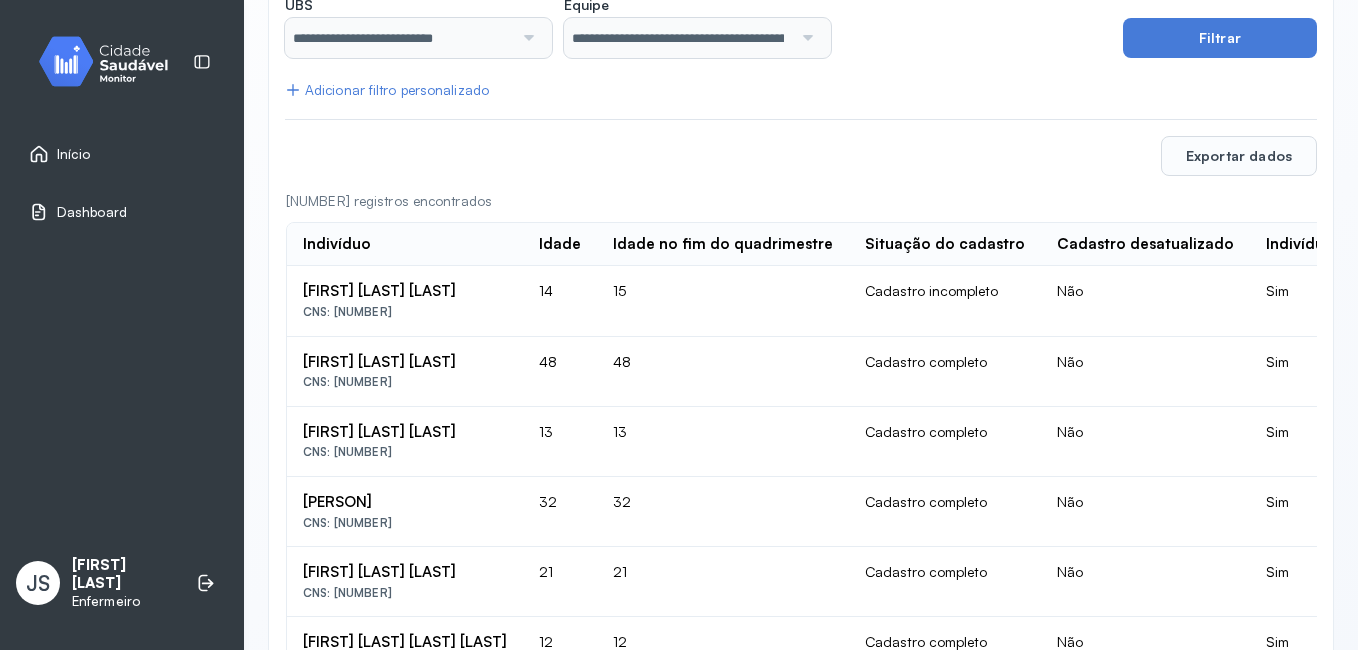 click on "15" 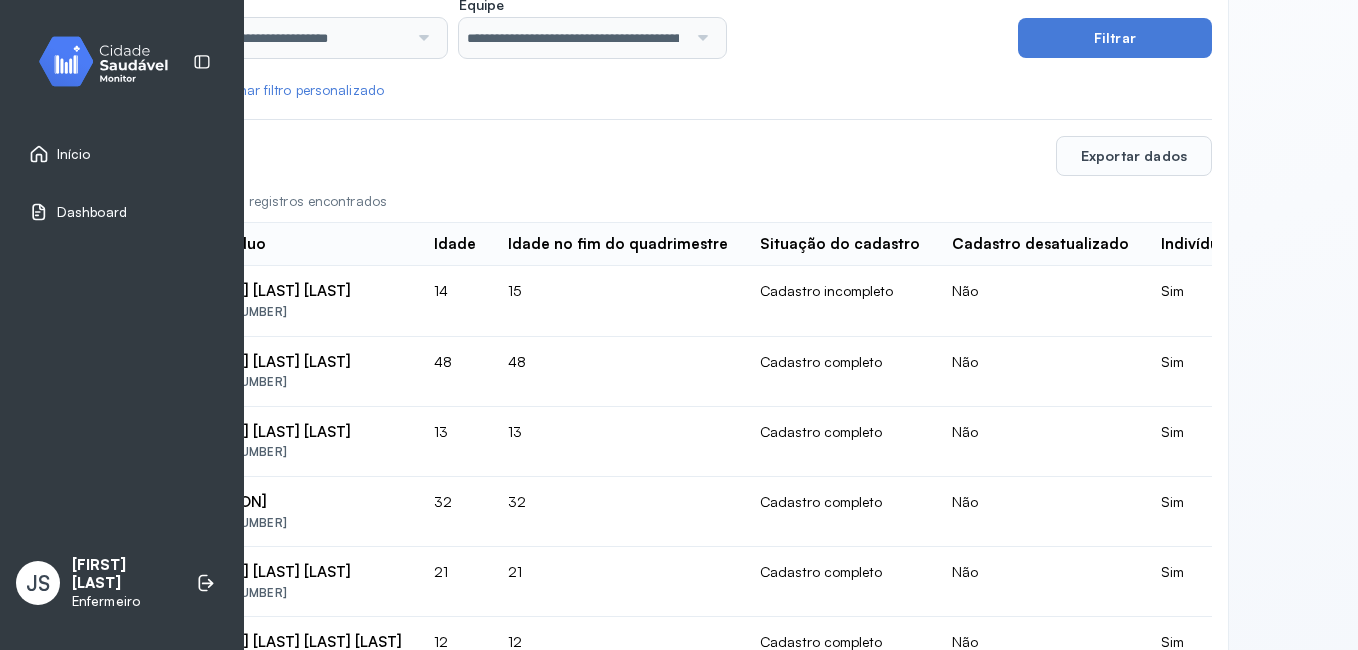 scroll, scrollTop: 292, scrollLeft: 0, axis: vertical 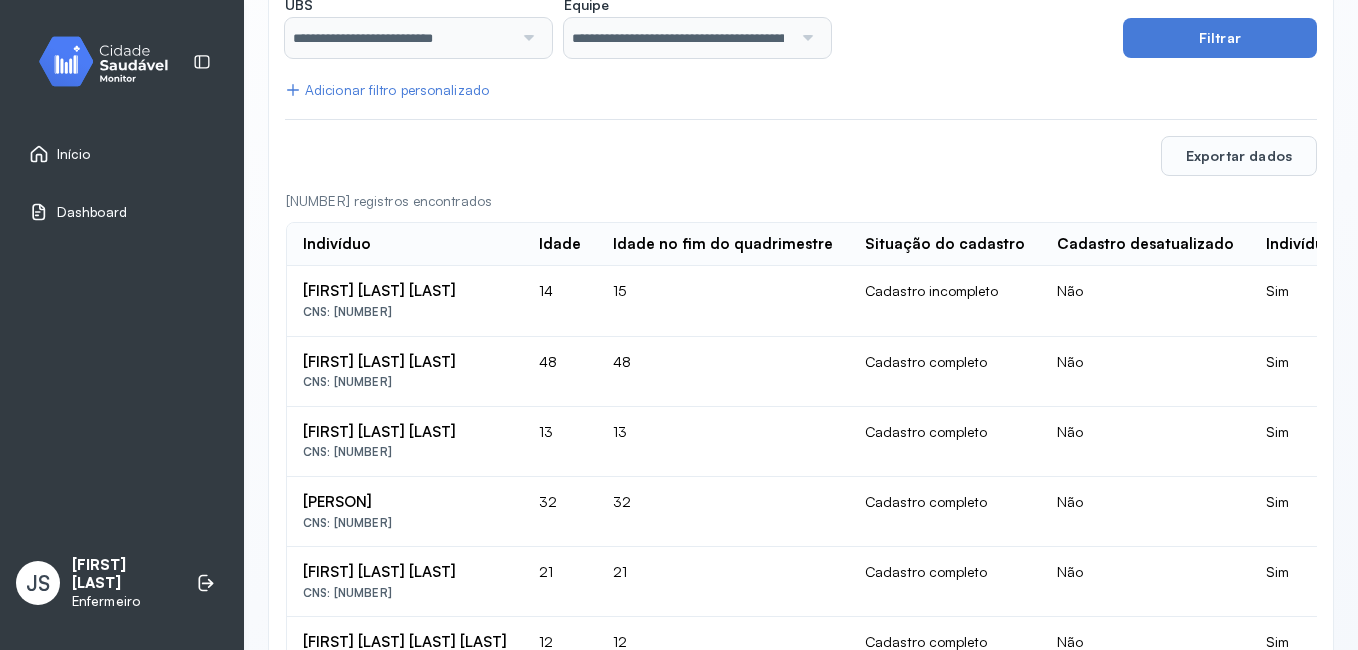 drag, startPoint x: 444, startPoint y: 307, endPoint x: 332, endPoint y: 303, distance: 112.0714 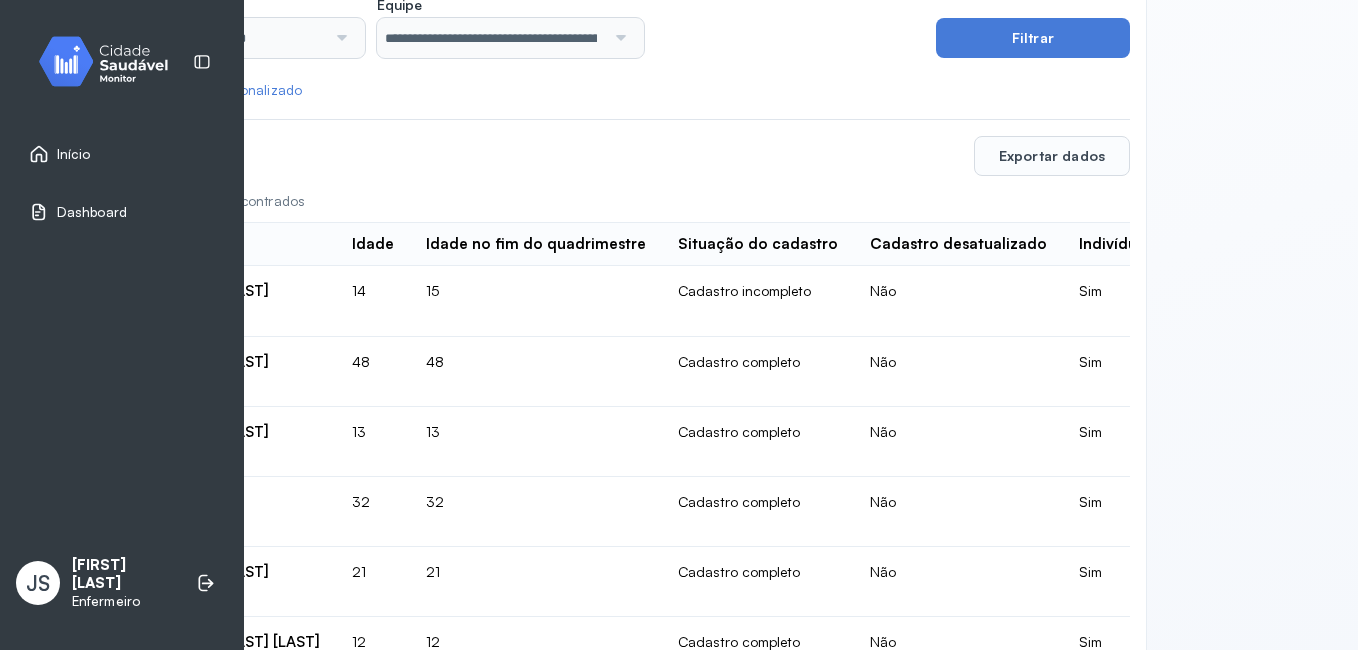 scroll, scrollTop: 292, scrollLeft: 241, axis: both 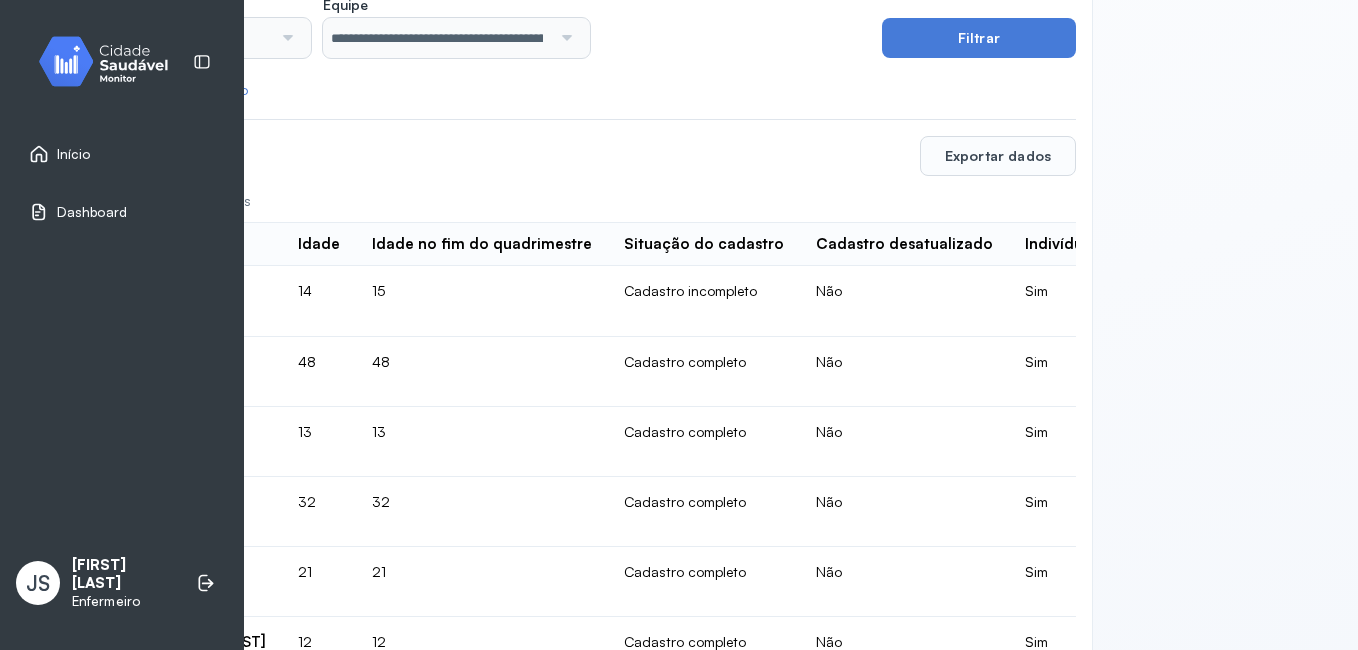 click on "Exportar dados" 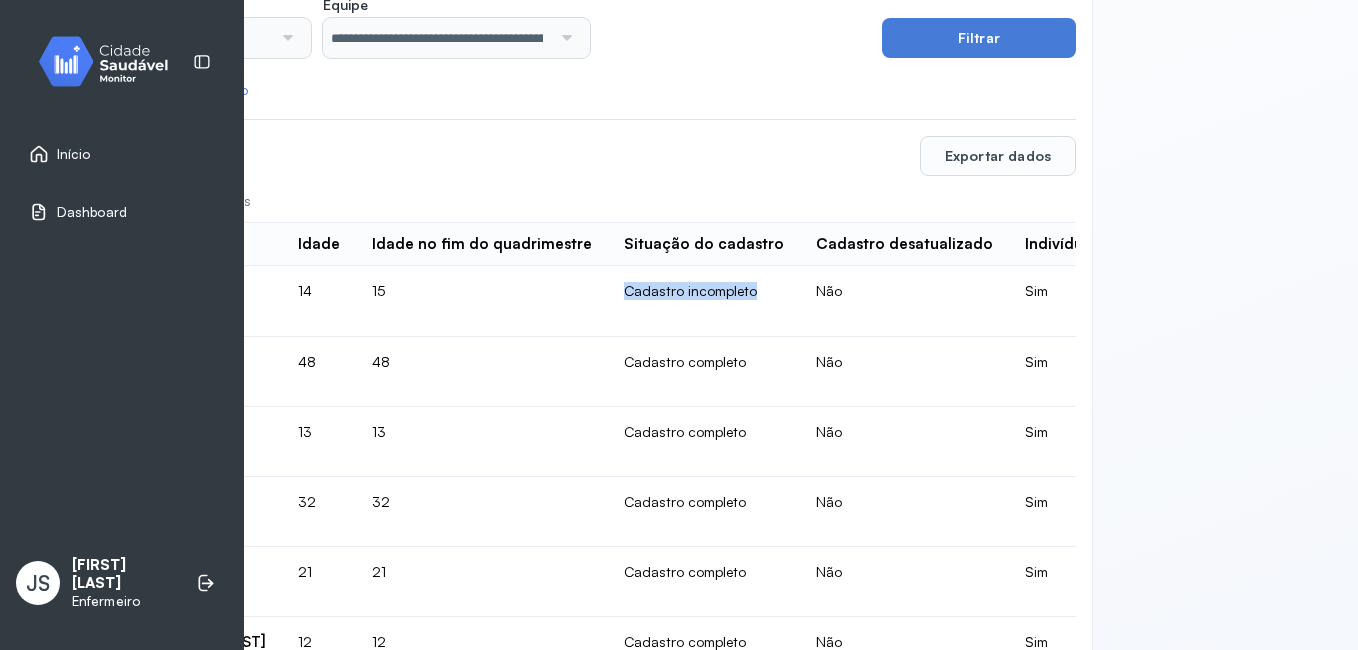drag, startPoint x: 640, startPoint y: 289, endPoint x: 779, endPoint y: 303, distance: 139.70326 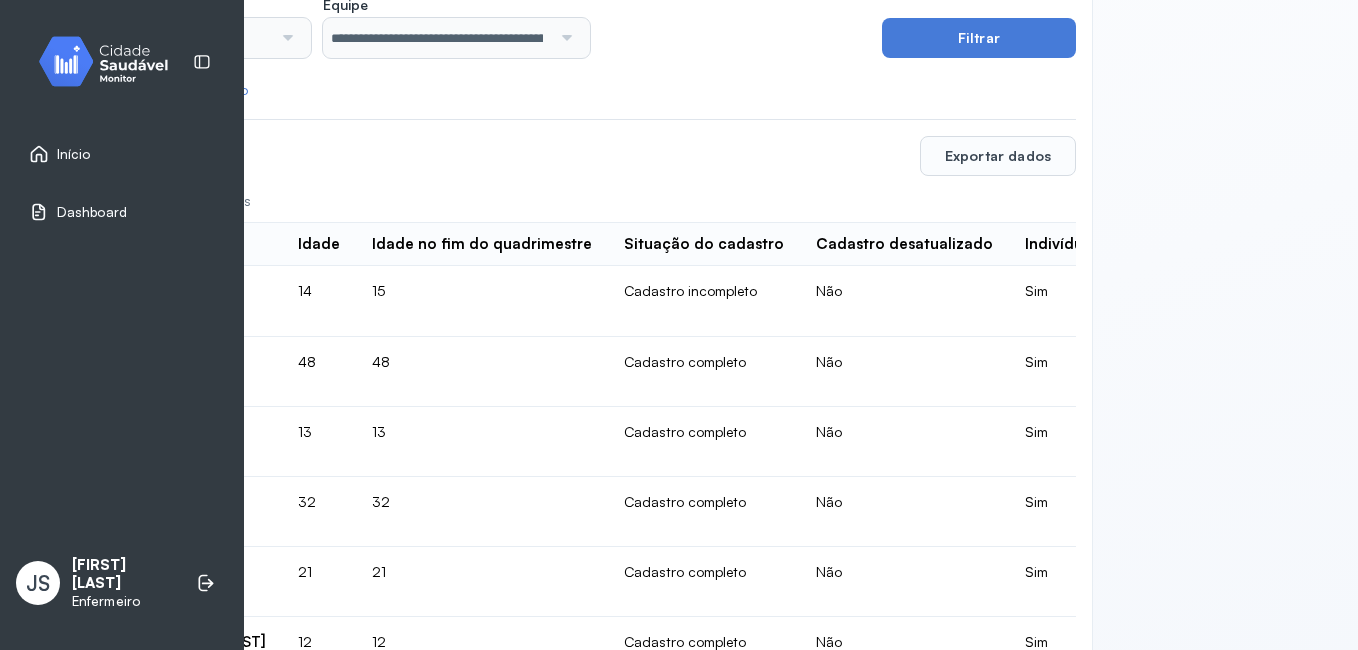 click on "15" 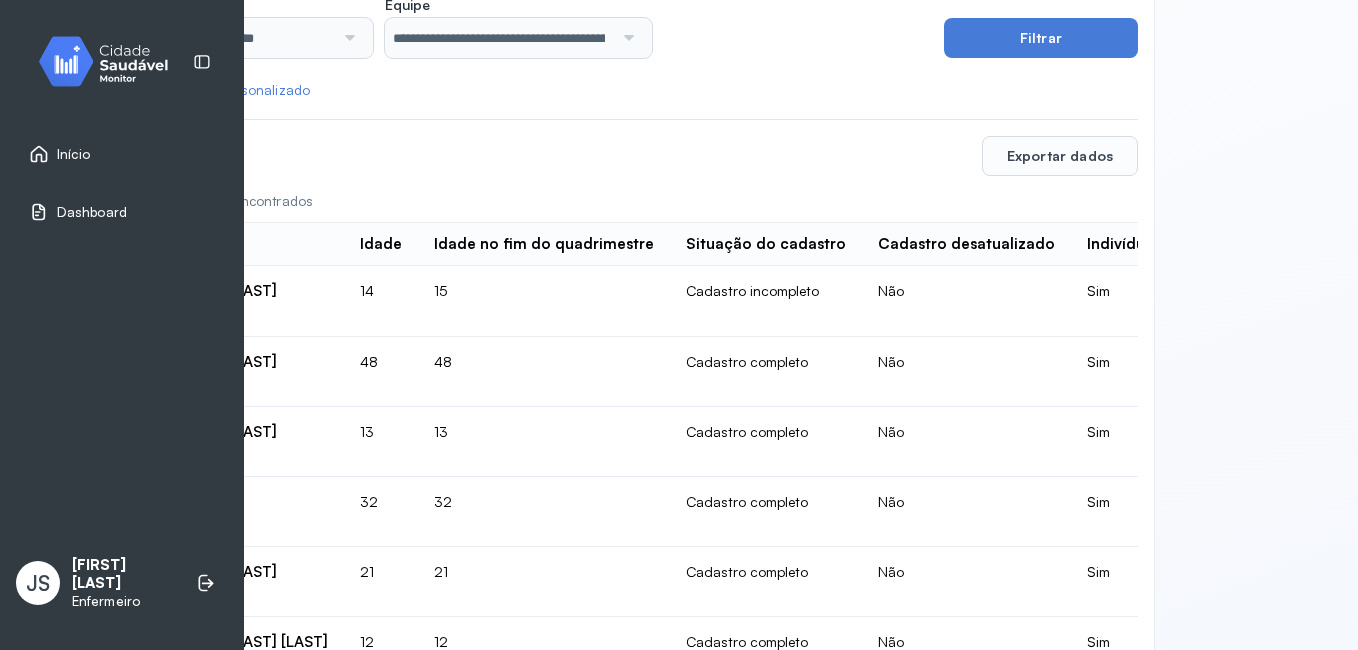 scroll, scrollTop: 292, scrollLeft: 214, axis: both 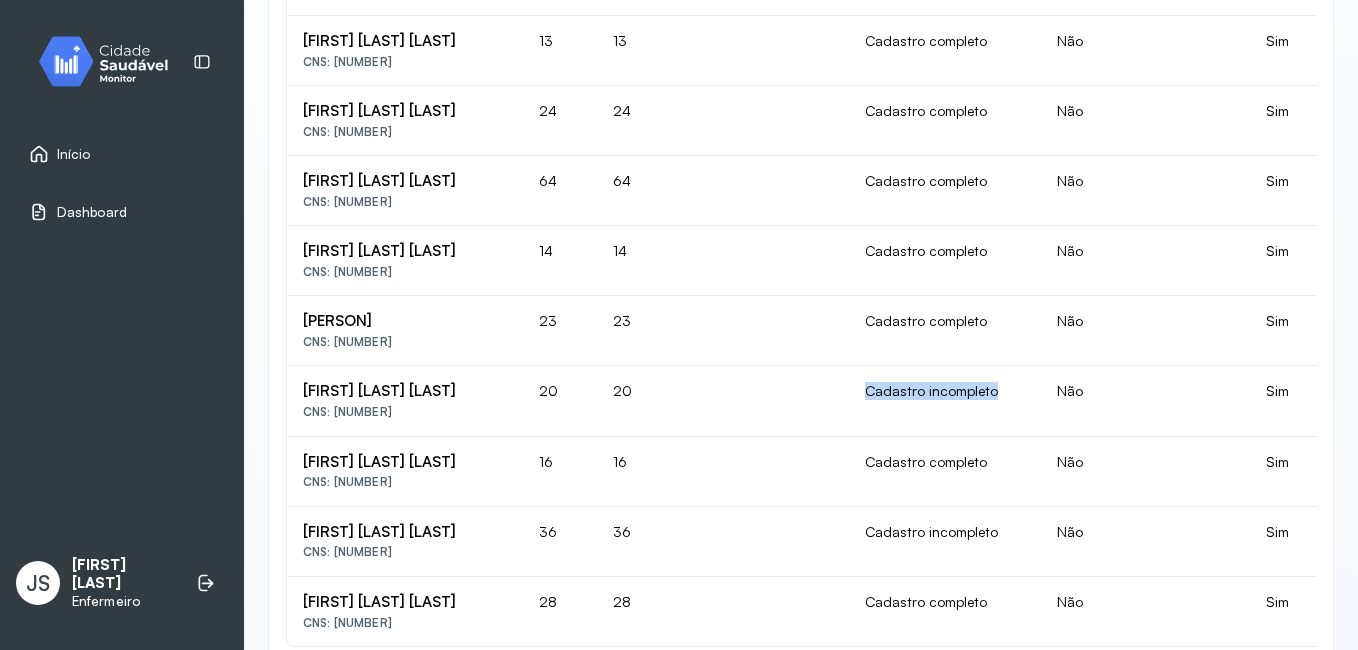 drag, startPoint x: 884, startPoint y: 390, endPoint x: 1018, endPoint y: 401, distance: 134.45073 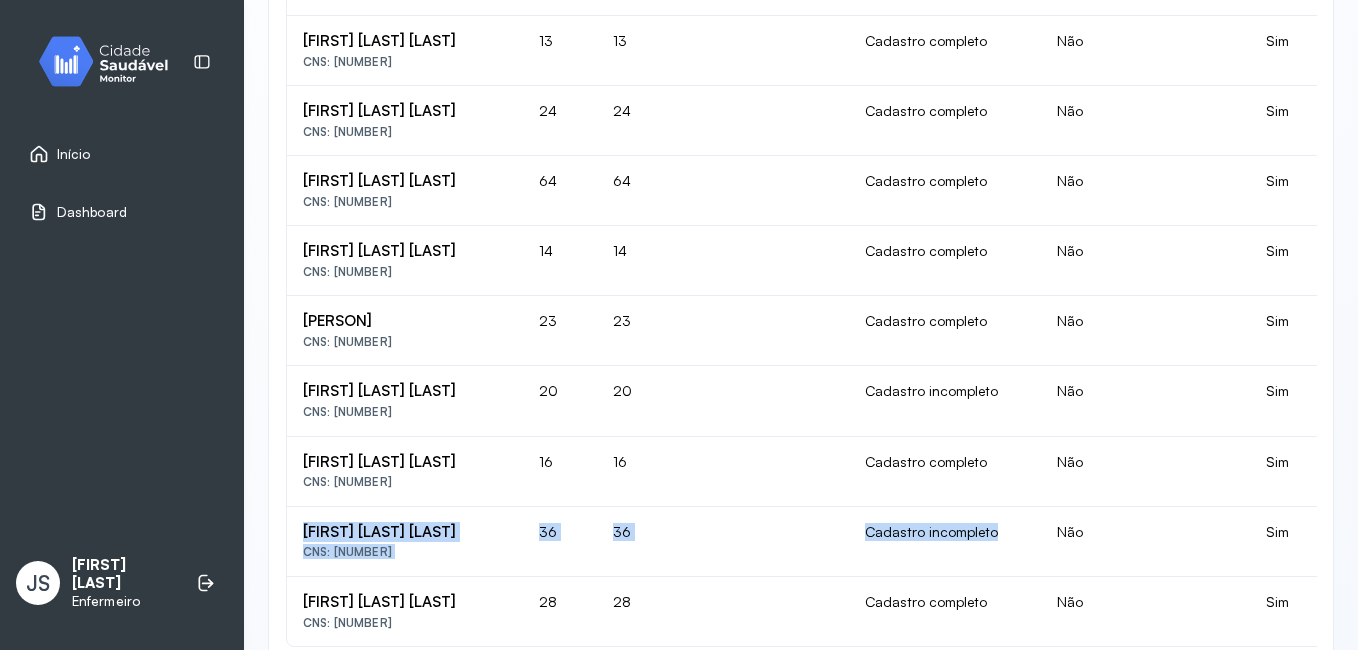 drag, startPoint x: 297, startPoint y: 532, endPoint x: 1014, endPoint y: 548, distance: 717.1785 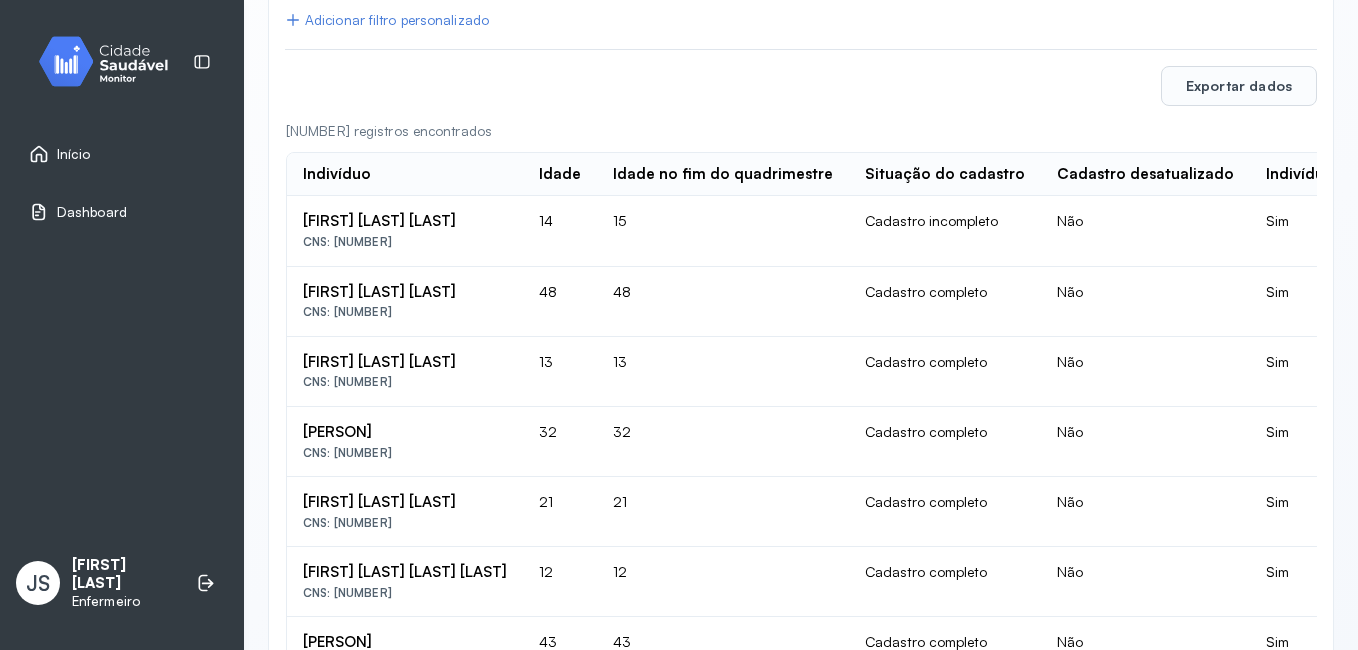 scroll, scrollTop: 341, scrollLeft: 0, axis: vertical 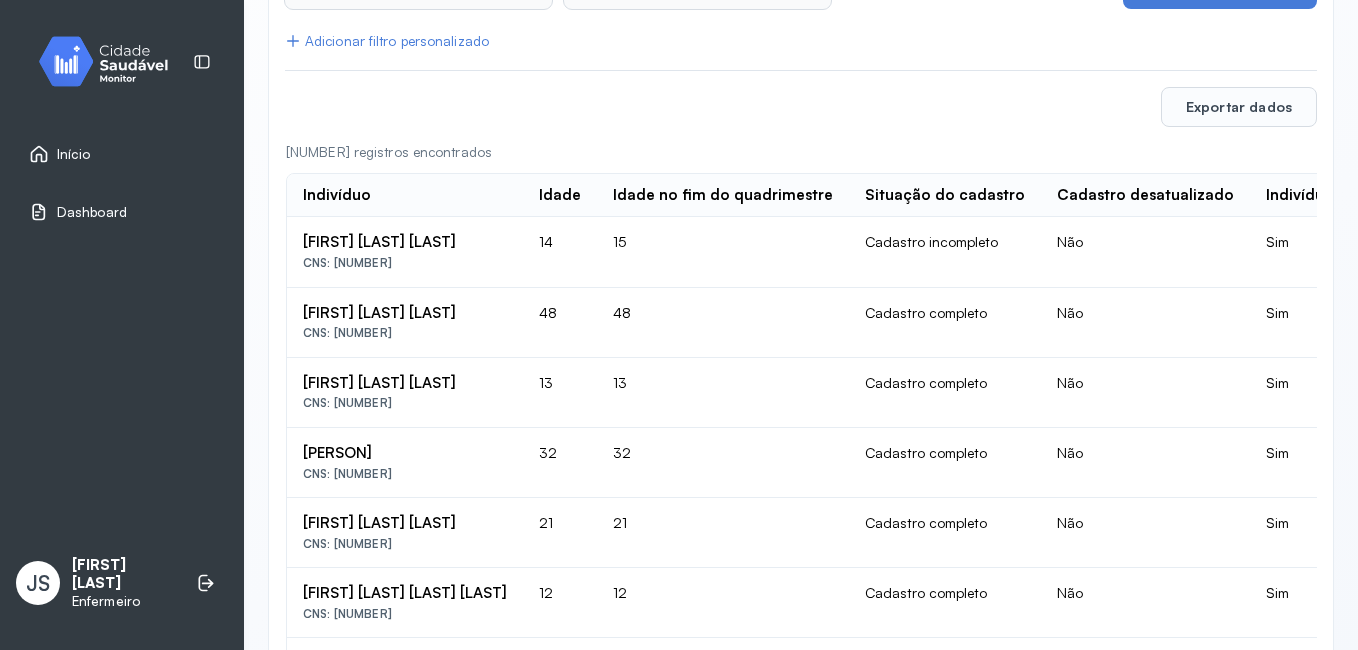 drag, startPoint x: 505, startPoint y: 241, endPoint x: 295, endPoint y: 247, distance: 210.0857 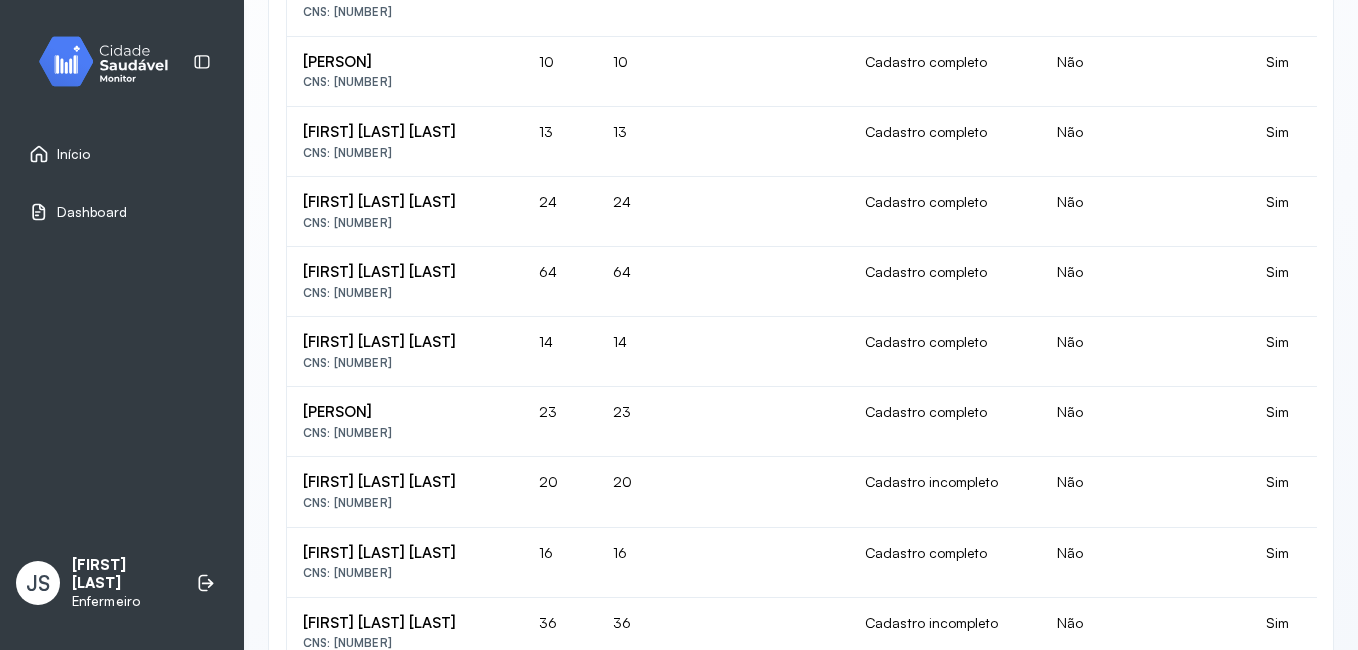 scroll, scrollTop: 1237, scrollLeft: 0, axis: vertical 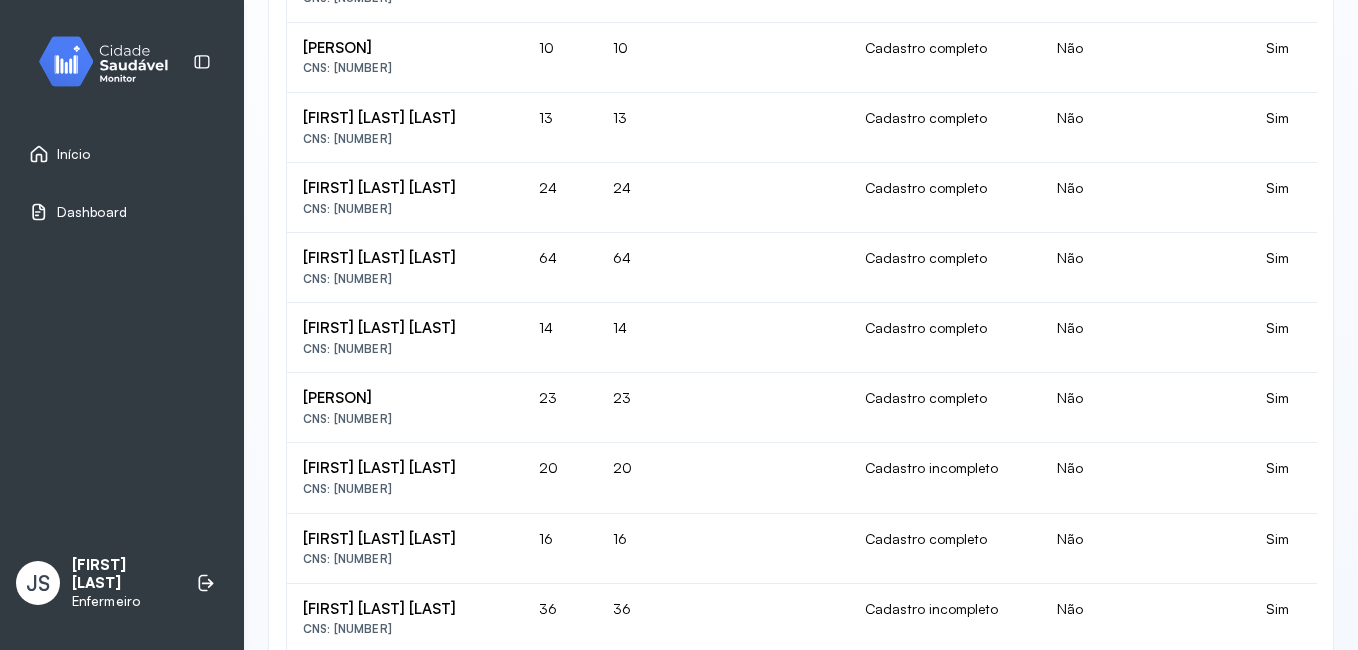 drag, startPoint x: 454, startPoint y: 467, endPoint x: 301, endPoint y: 457, distance: 153.32645 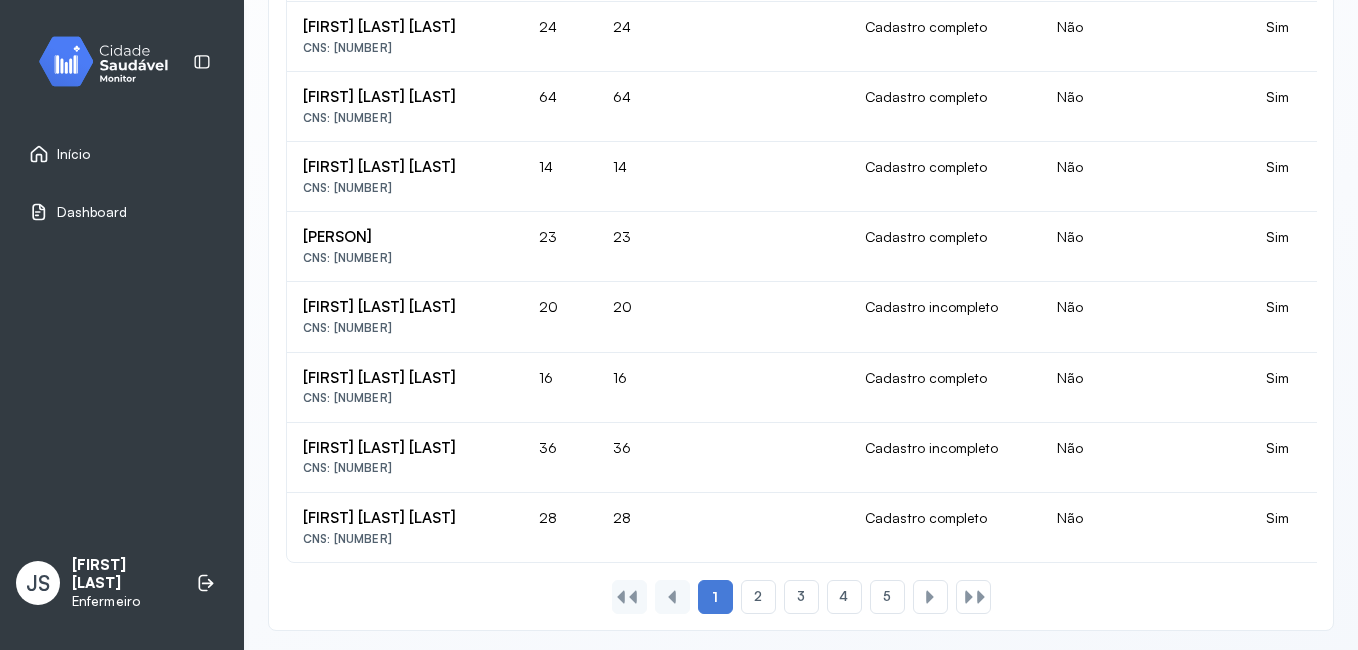 scroll, scrollTop: 1424, scrollLeft: 0, axis: vertical 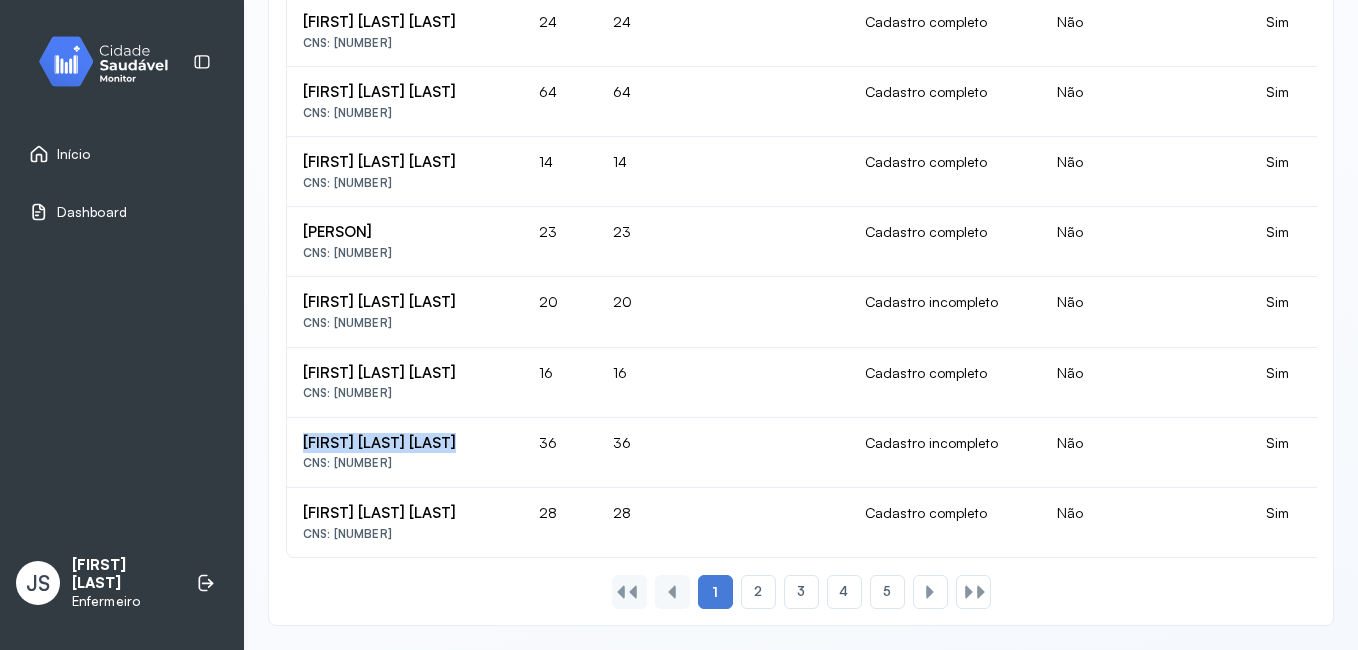 drag, startPoint x: 451, startPoint y: 419, endPoint x: 302, endPoint y: 428, distance: 149.27156 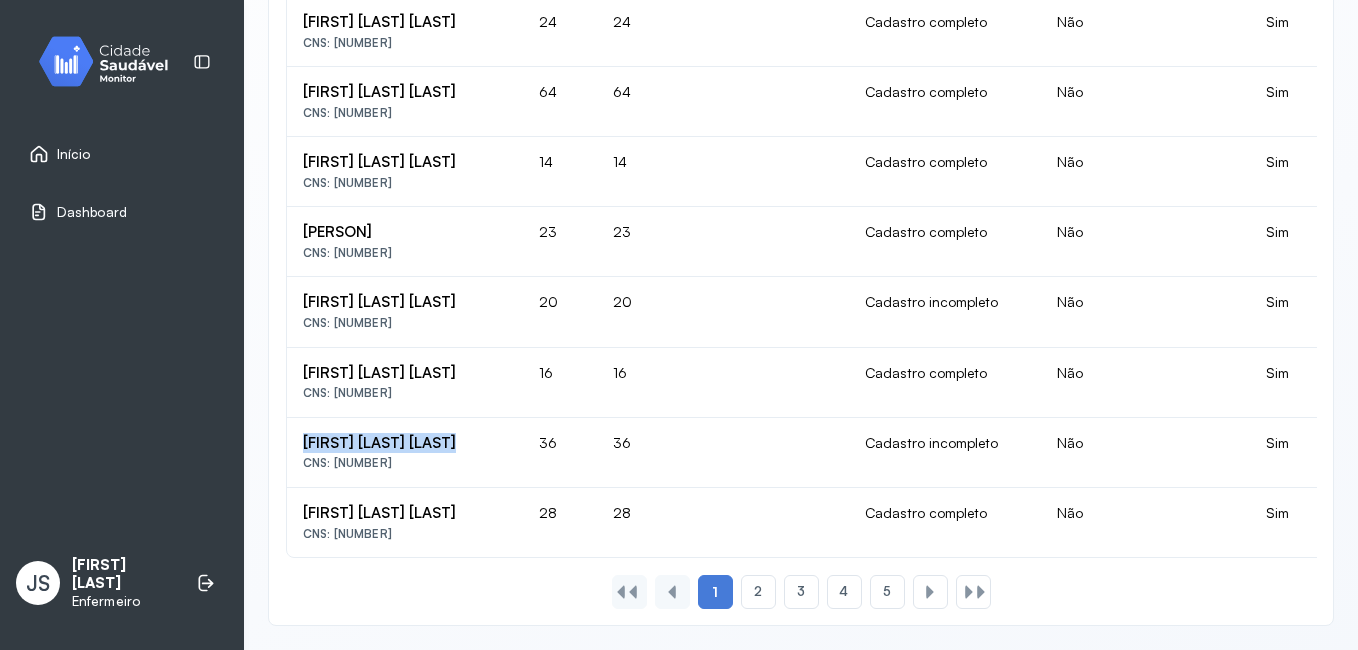 click on "Início" at bounding box center [122, 154] 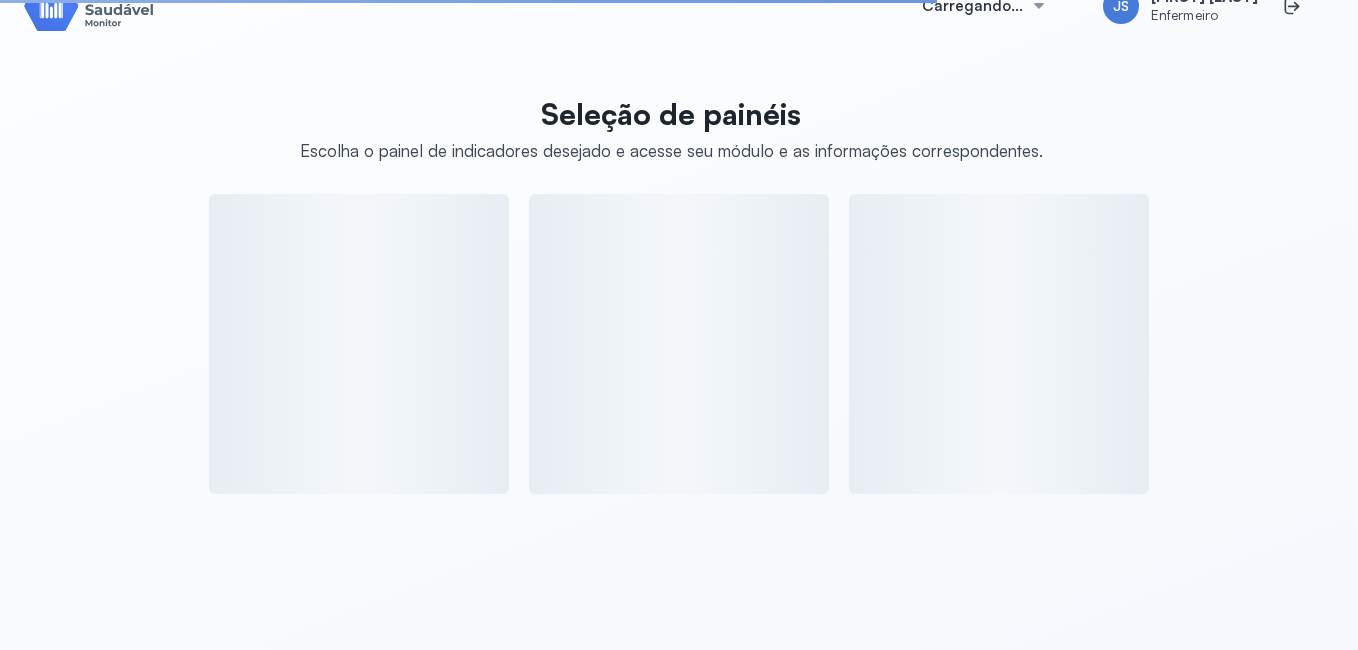 scroll, scrollTop: 644, scrollLeft: 0, axis: vertical 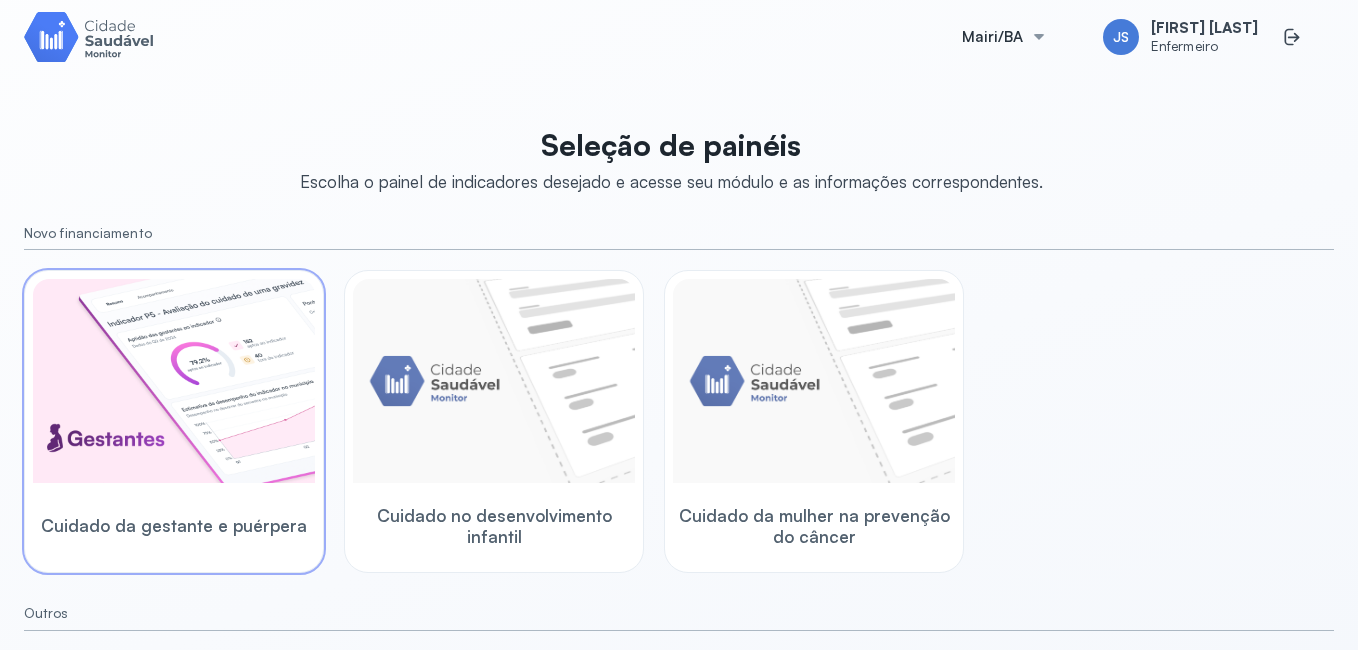 click at bounding box center [174, 381] 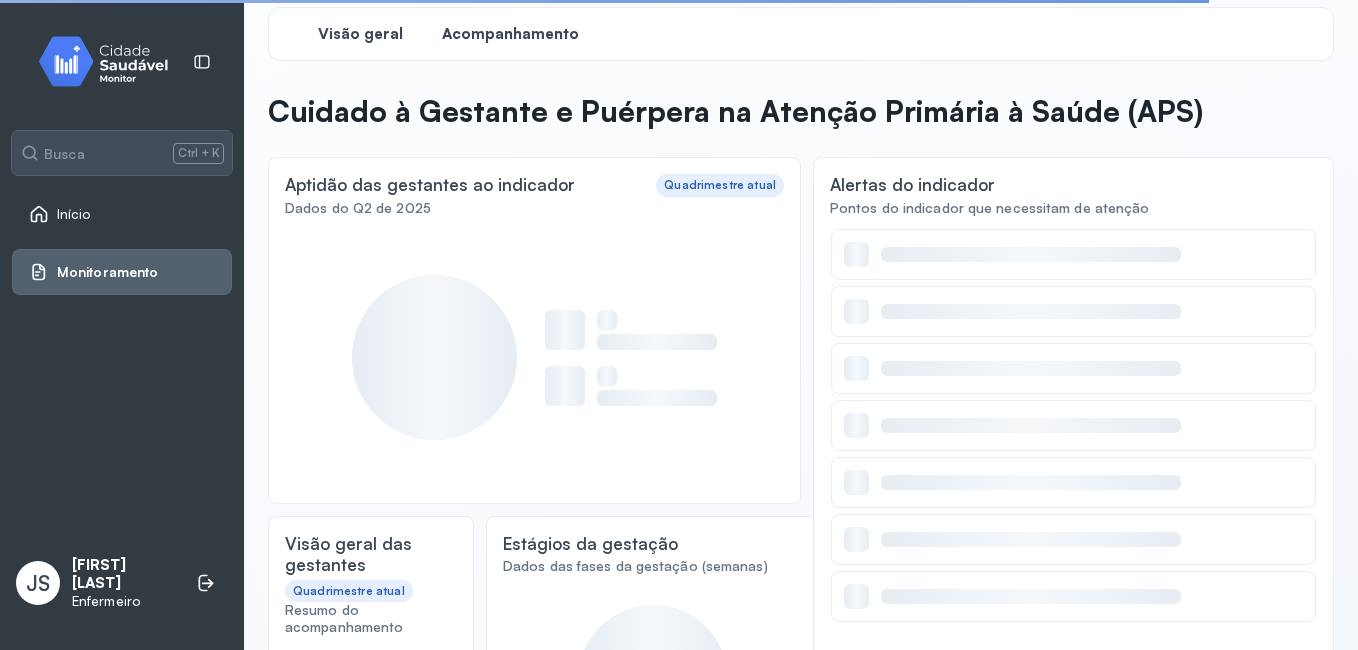 click on "Acompanhamento" 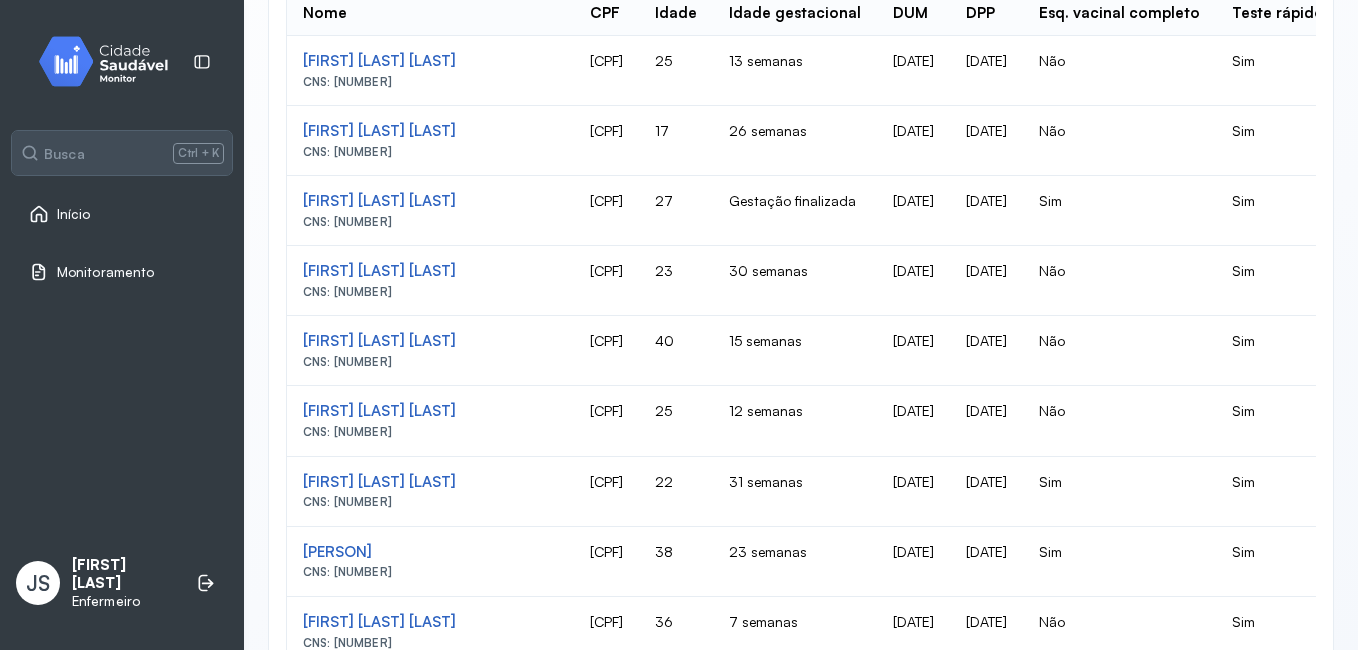 scroll, scrollTop: 506, scrollLeft: 0, axis: vertical 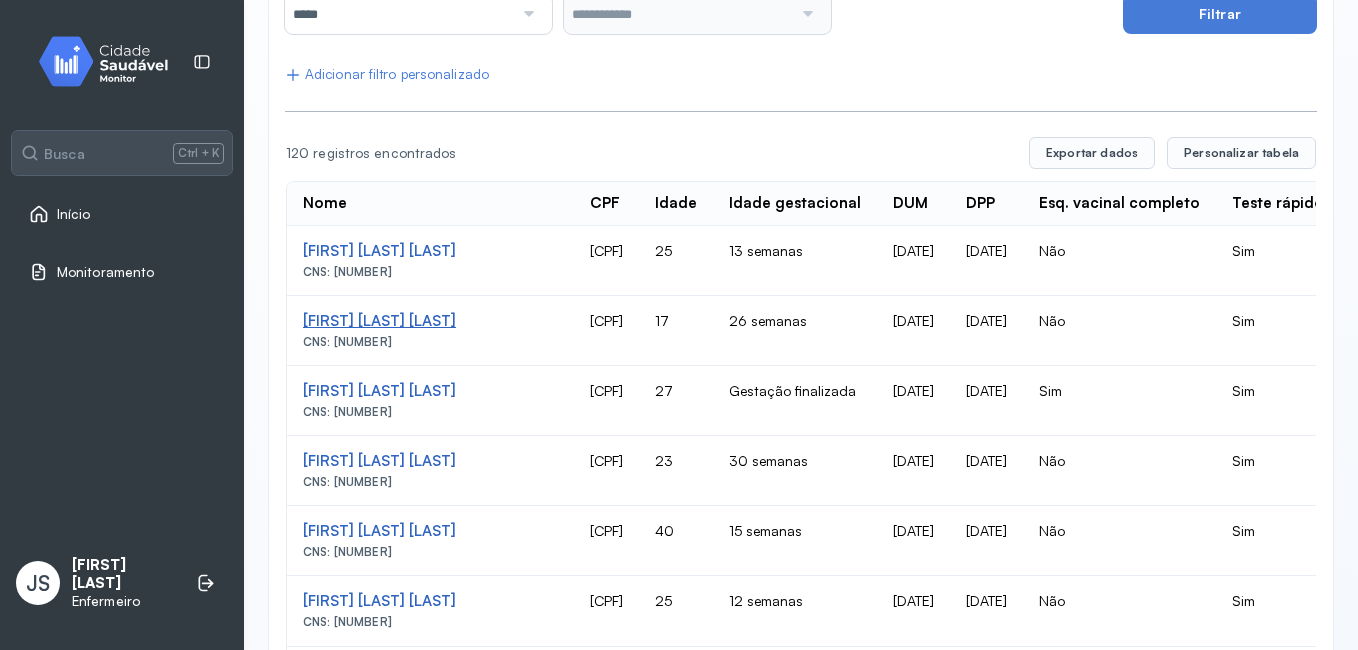 click on "[FIRST] [LAST] [LAST]" at bounding box center (430, 251) 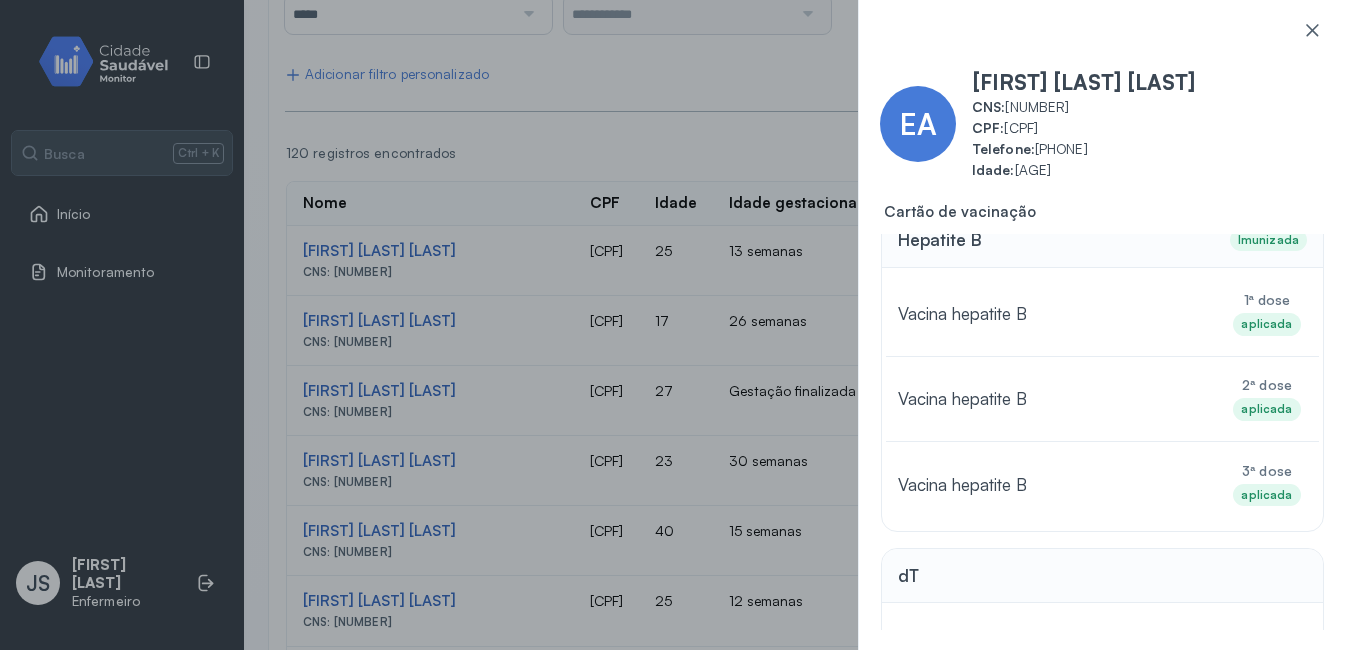 scroll, scrollTop: 0, scrollLeft: 0, axis: both 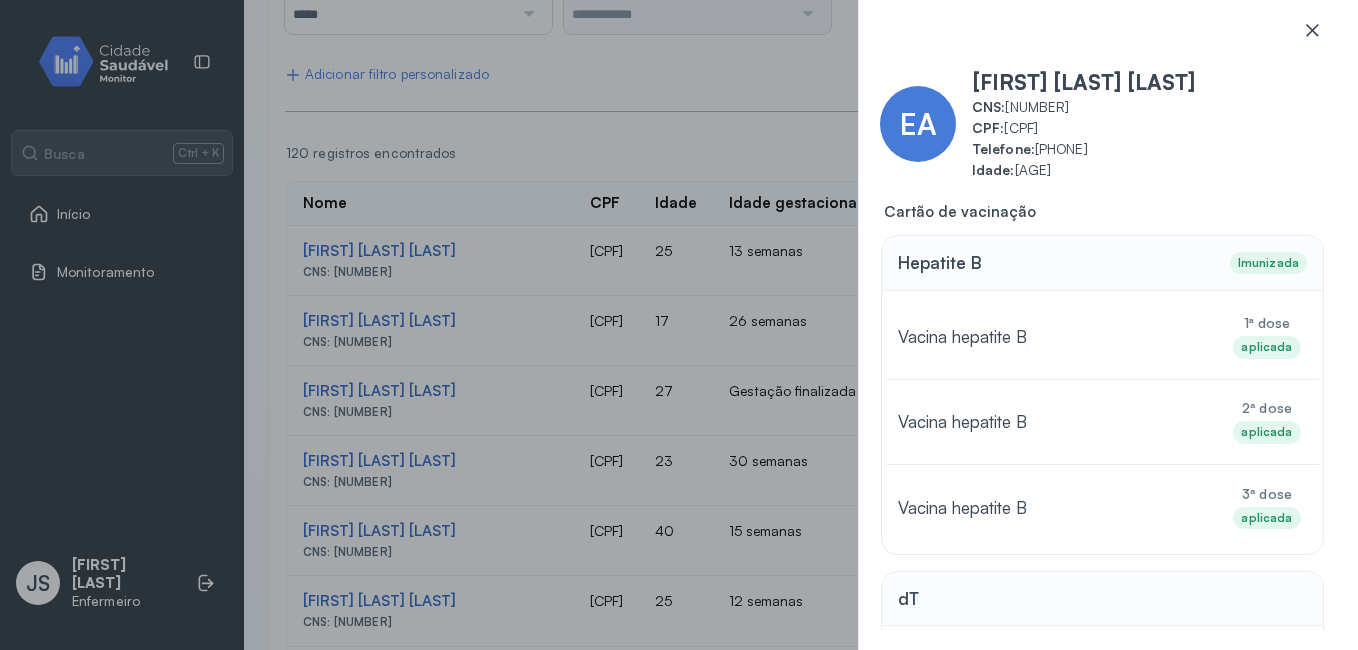 click 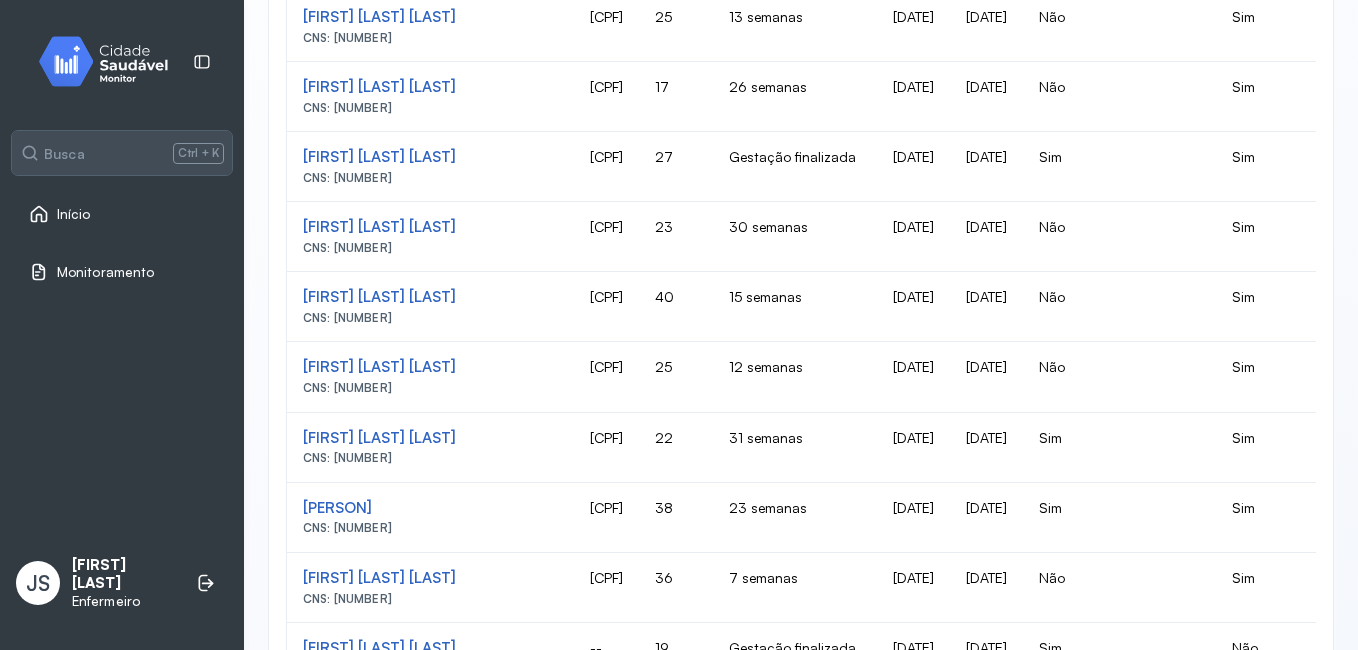 scroll, scrollTop: 530, scrollLeft: 0, axis: vertical 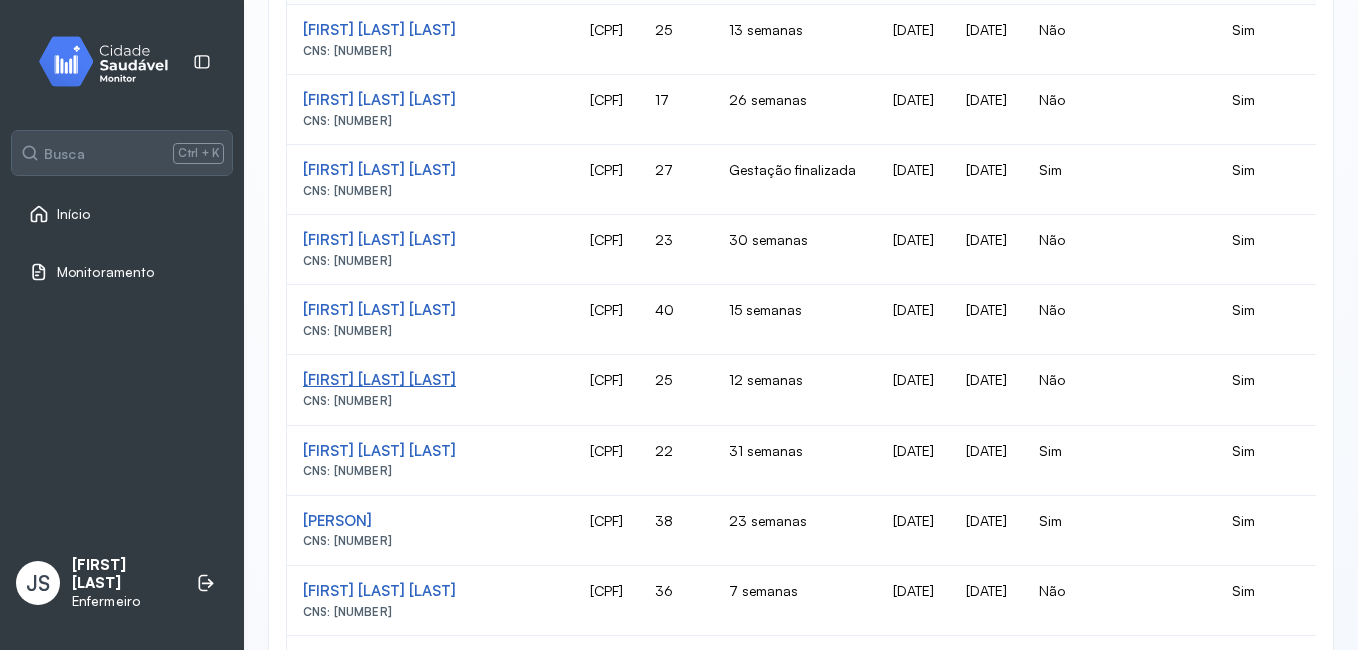 click on "[FIRST] [LAST] [LAST]" at bounding box center (430, 30) 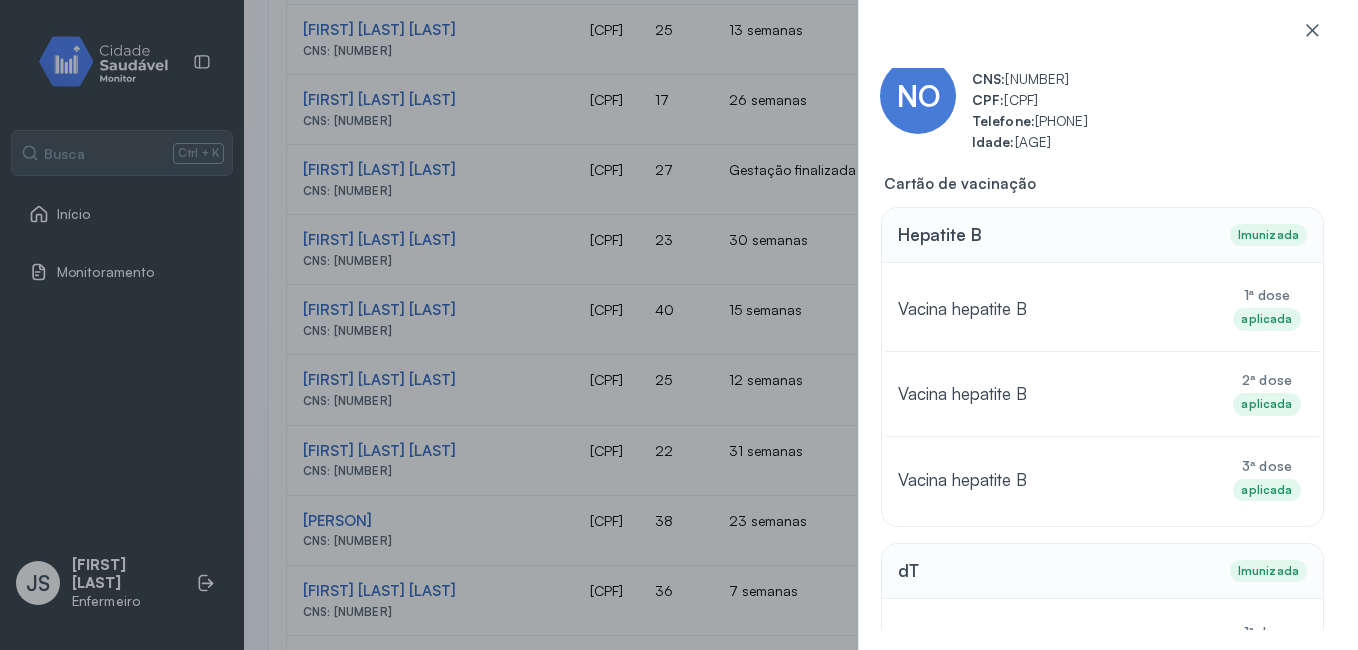 scroll, scrollTop: 29, scrollLeft: 0, axis: vertical 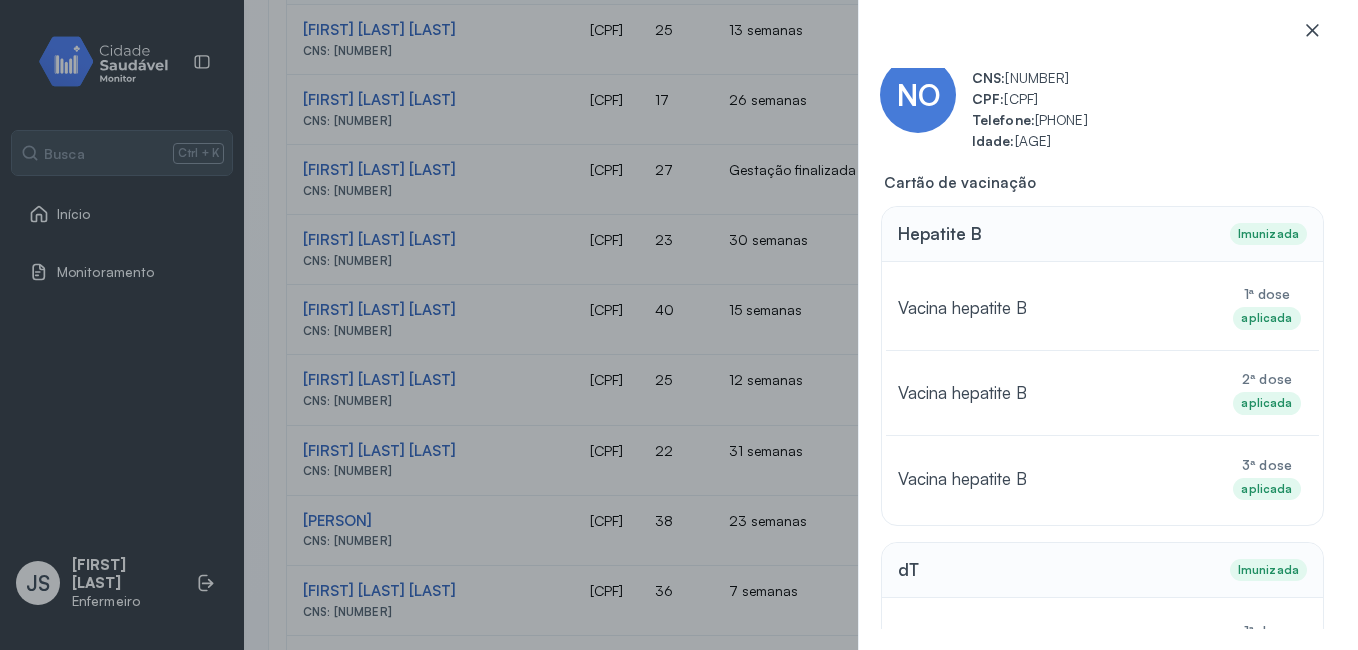 click 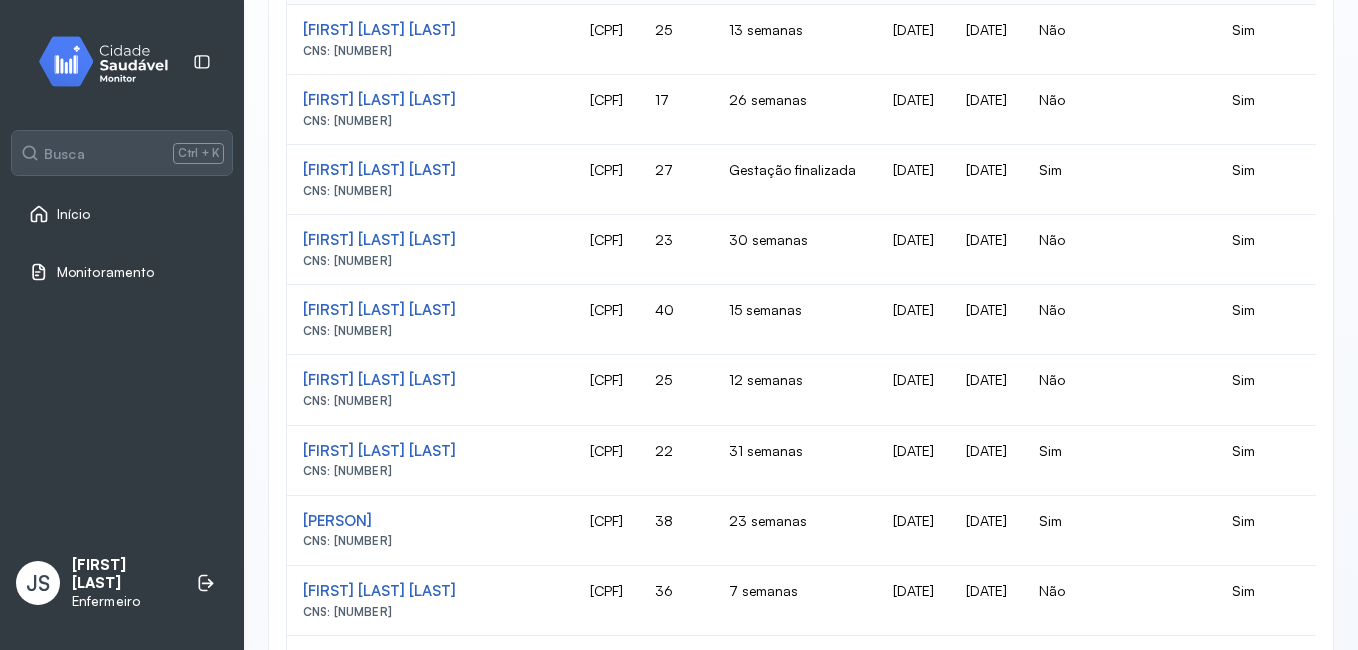 click on "Monitoramento" at bounding box center [105, 272] 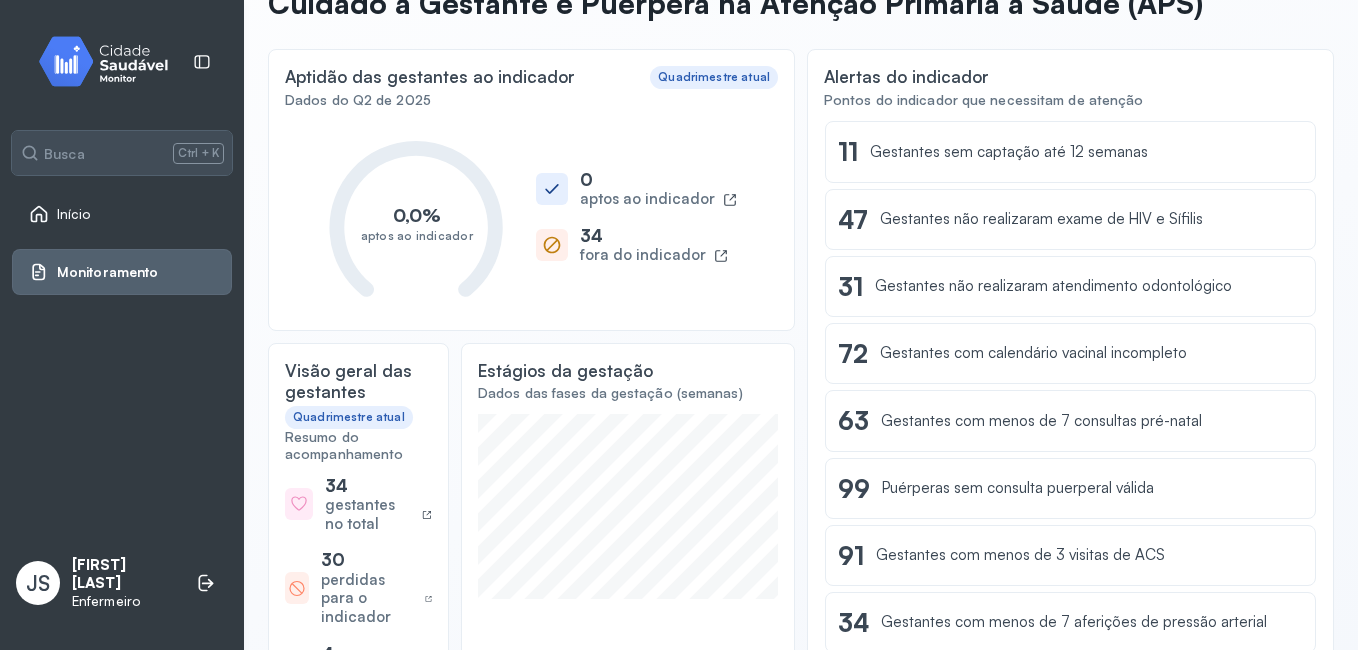 scroll, scrollTop: 121, scrollLeft: 0, axis: vertical 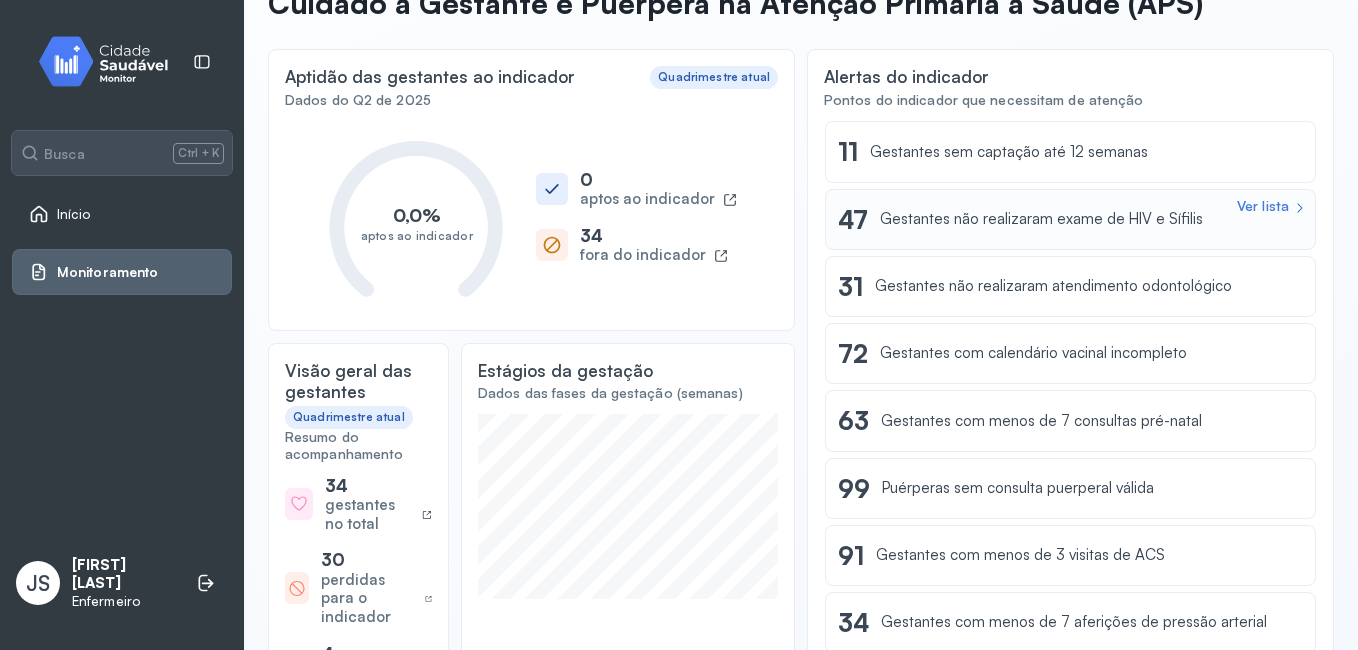 click on "Ver lista [NUMBER] Gestantes não realizaram exame de HIV e Sífilis" at bounding box center (1070, 219) 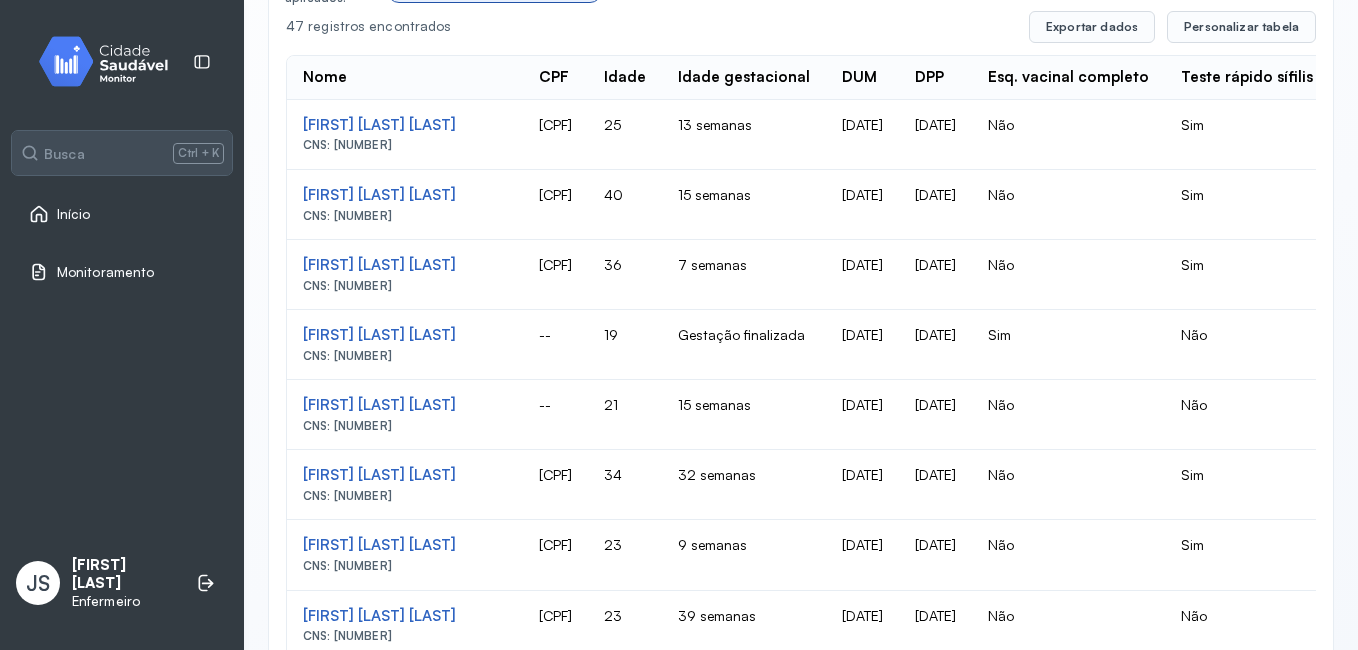 scroll, scrollTop: 578, scrollLeft: 0, axis: vertical 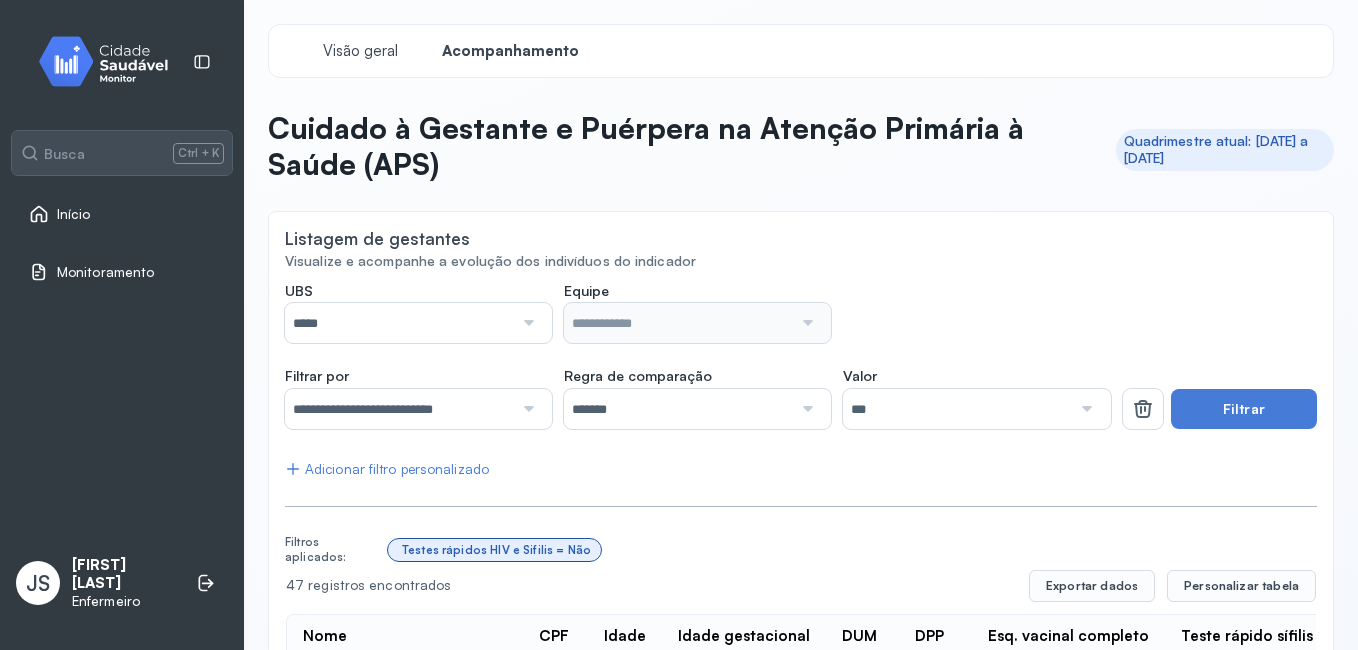 click on "Início" at bounding box center (74, 214) 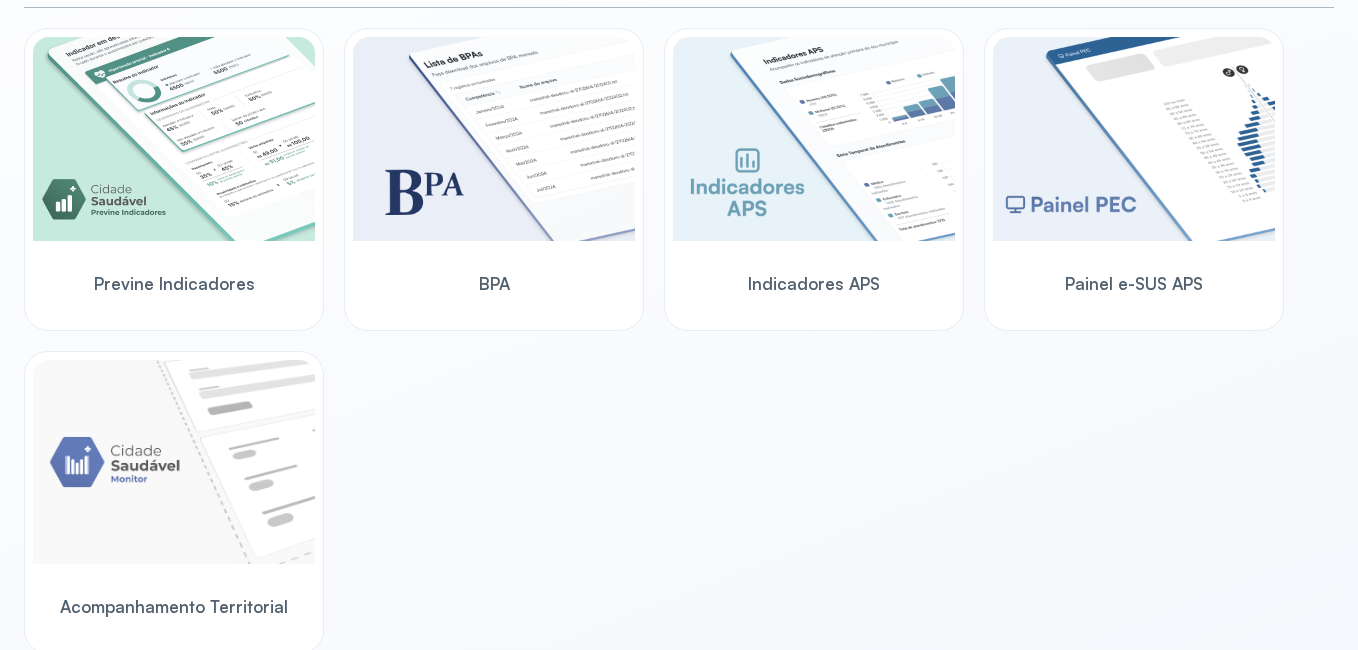 scroll, scrollTop: 644, scrollLeft: 0, axis: vertical 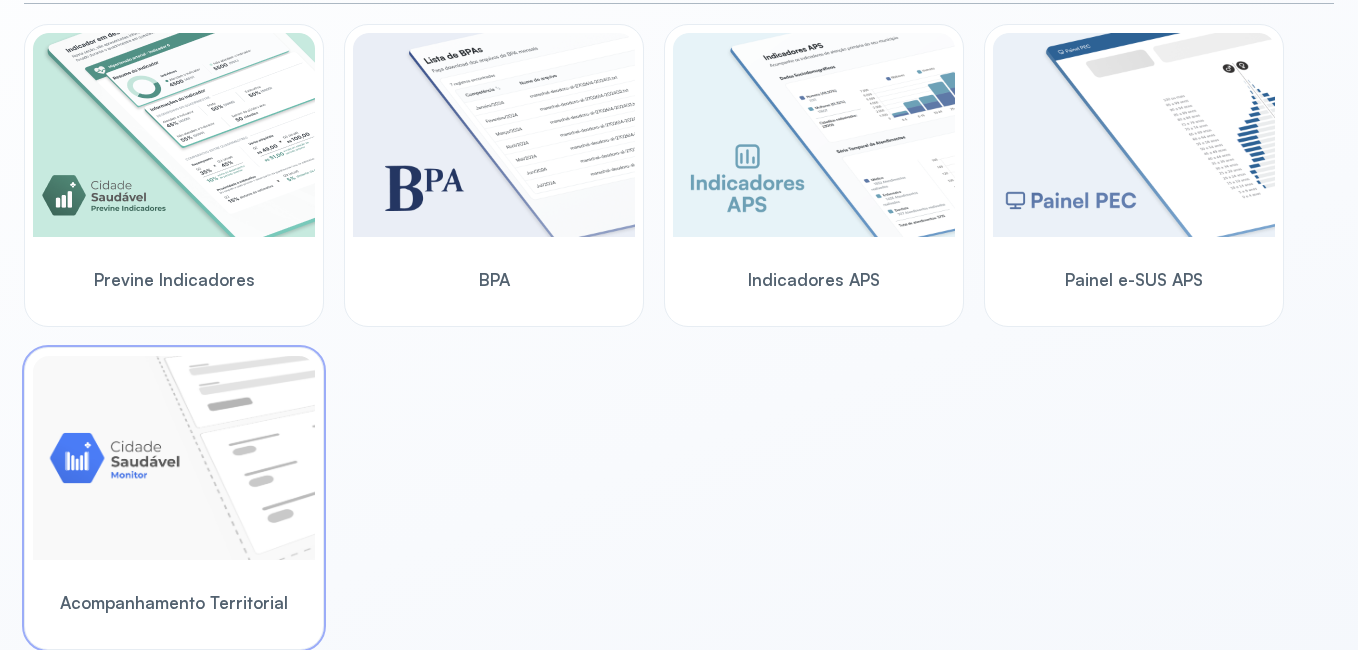 click at bounding box center (174, 458) 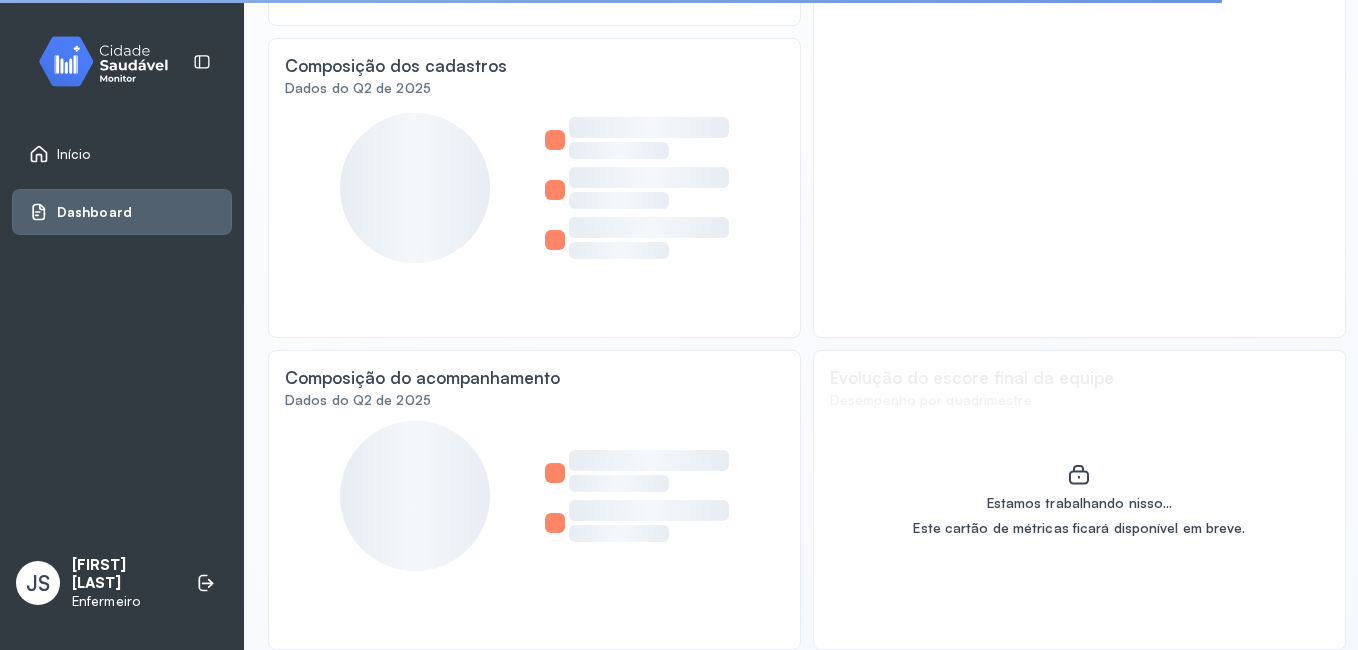 scroll, scrollTop: 214, scrollLeft: 0, axis: vertical 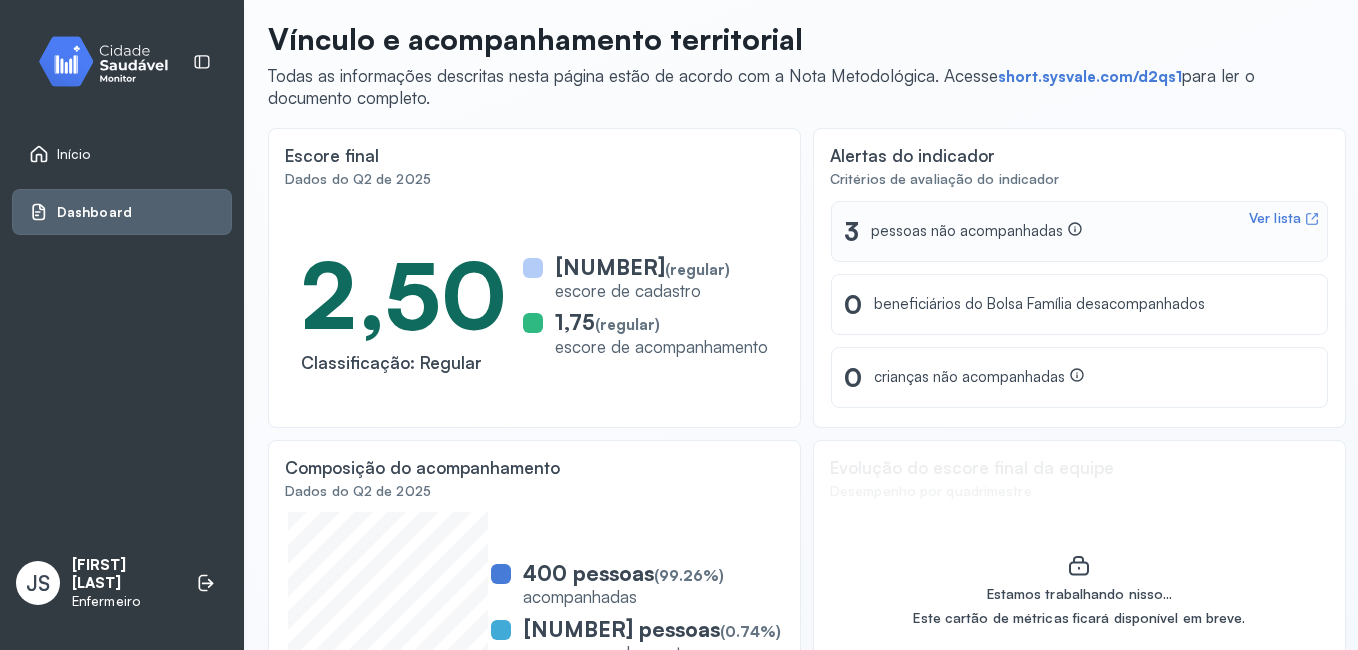 click on "pessoas não acompanhadas" at bounding box center (977, 231) 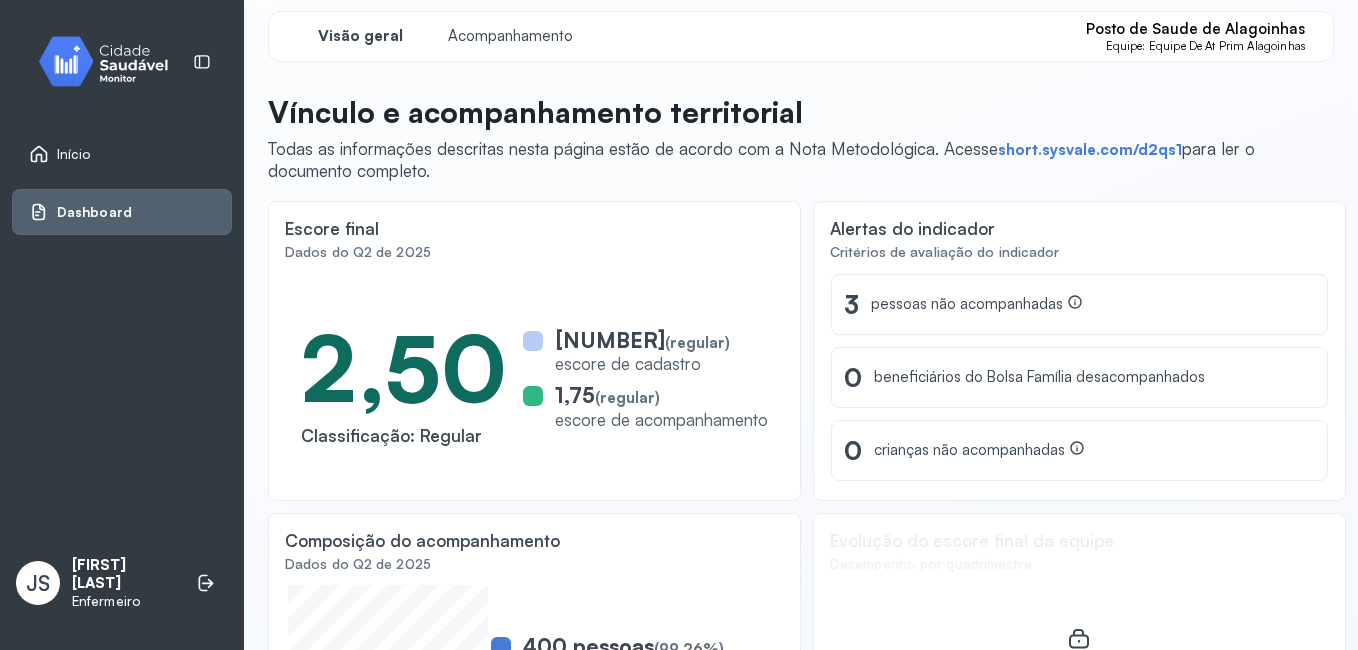 scroll, scrollTop: 0, scrollLeft: 0, axis: both 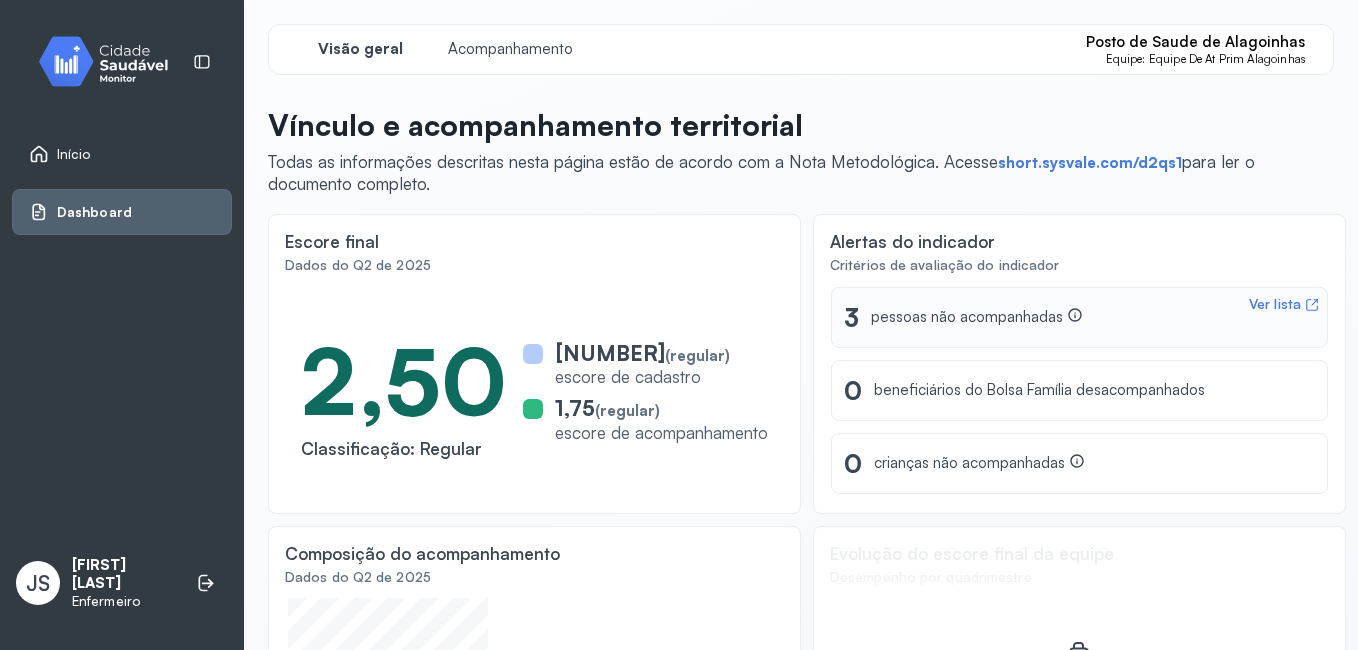 click on "Ver lista [NUMBER] pessoas não acompanhadas" at bounding box center [1079, 317] 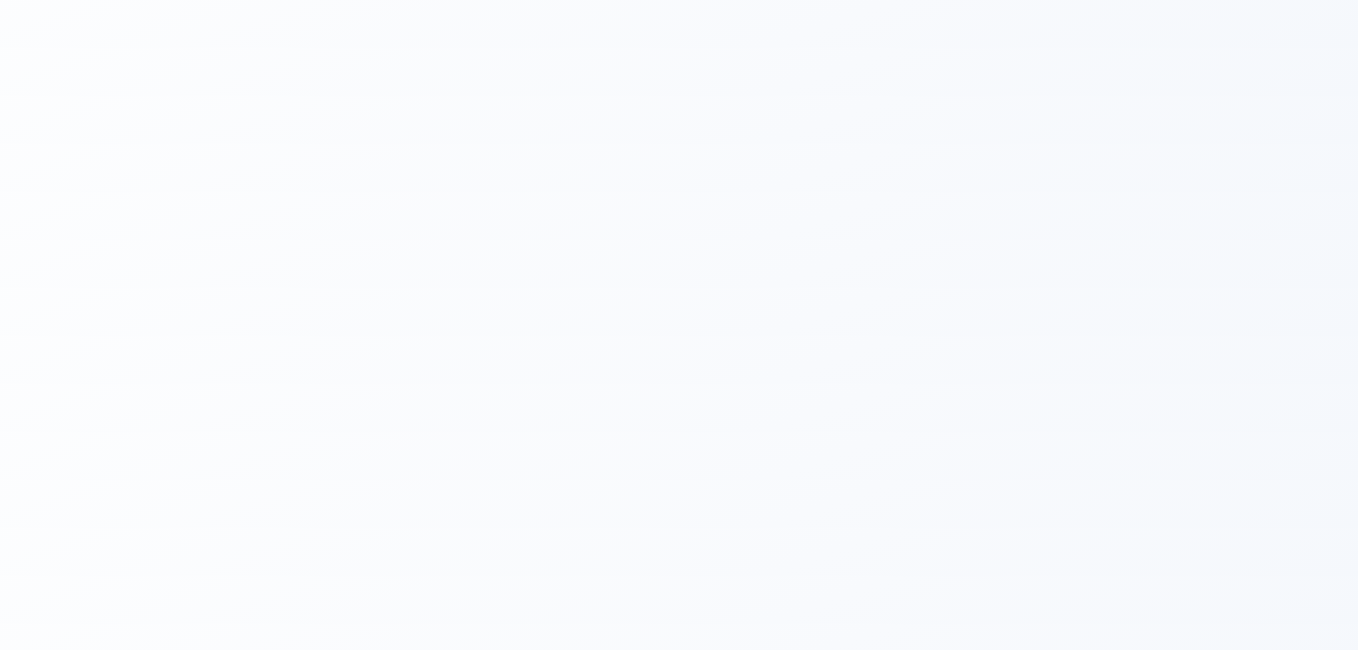 scroll, scrollTop: 0, scrollLeft: 0, axis: both 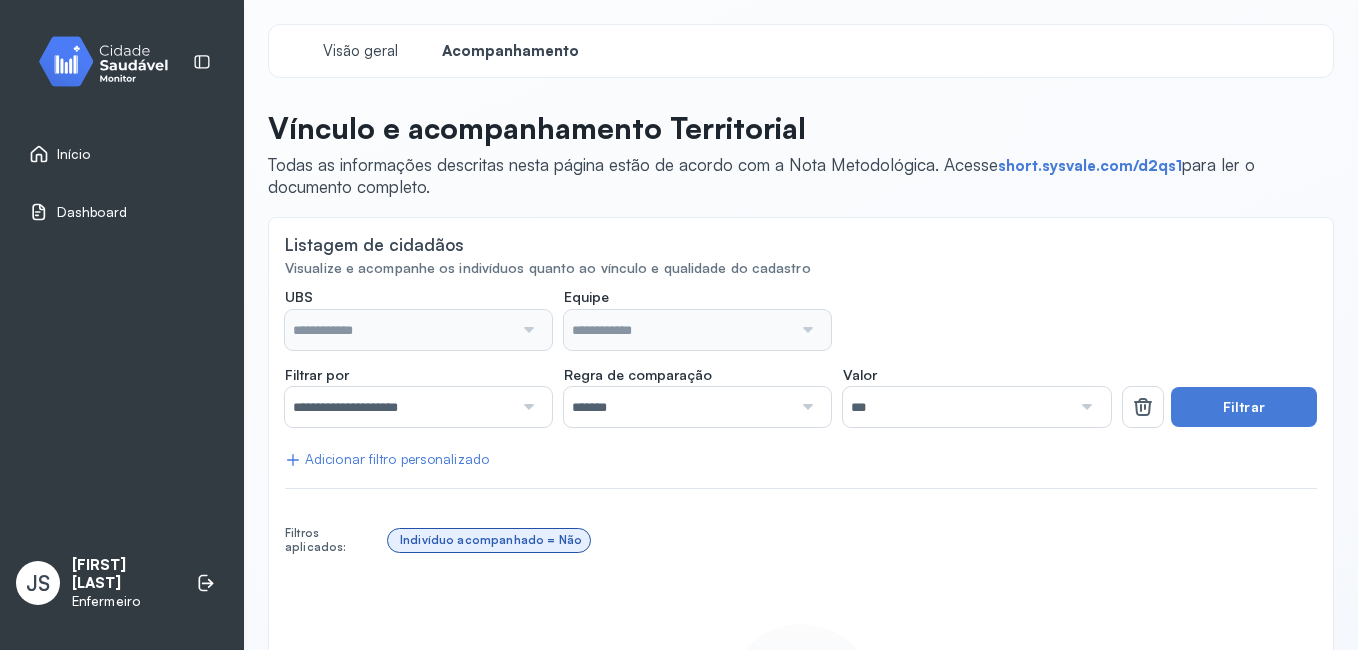 type on "**********" 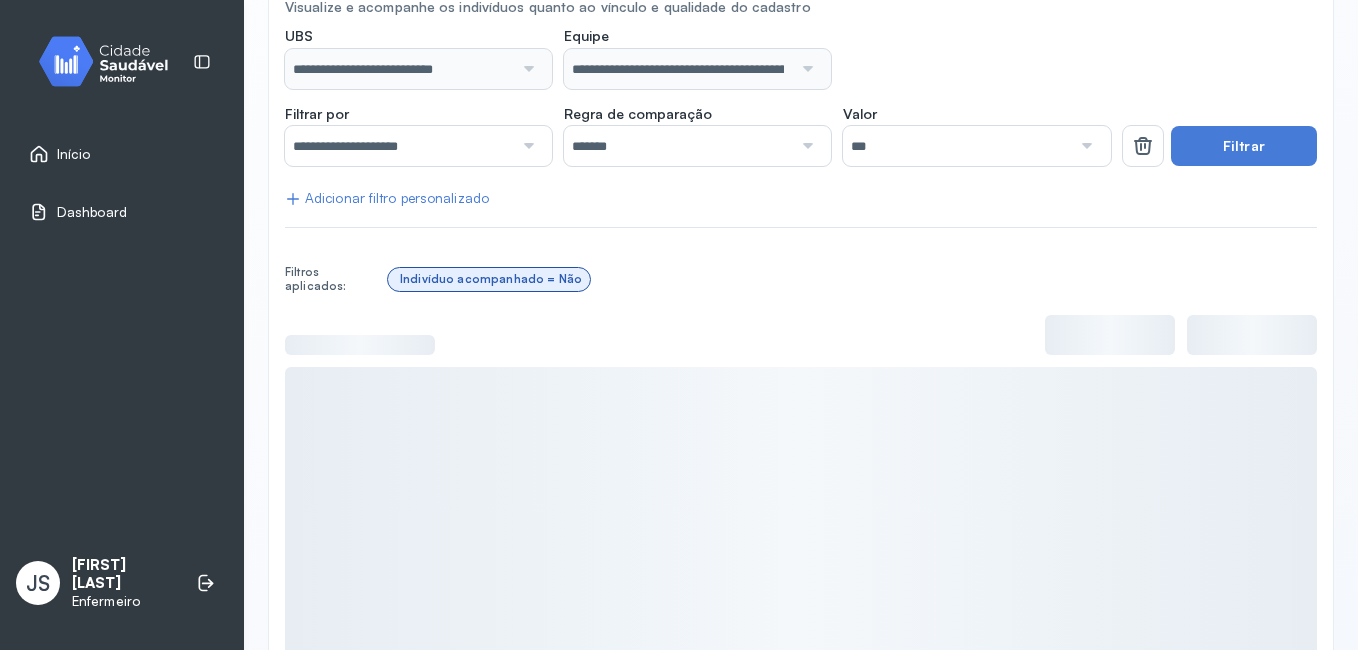 scroll, scrollTop: 271, scrollLeft: 0, axis: vertical 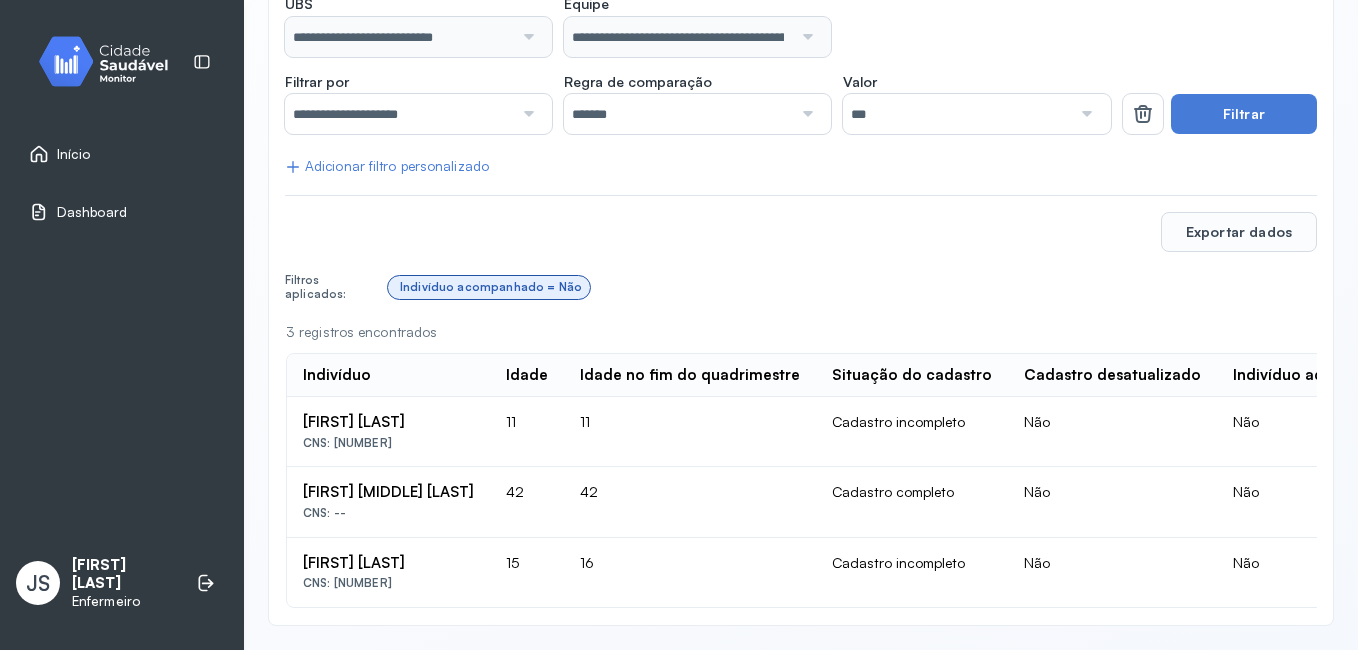 drag, startPoint x: 456, startPoint y: 395, endPoint x: 303, endPoint y: 402, distance: 153.16005 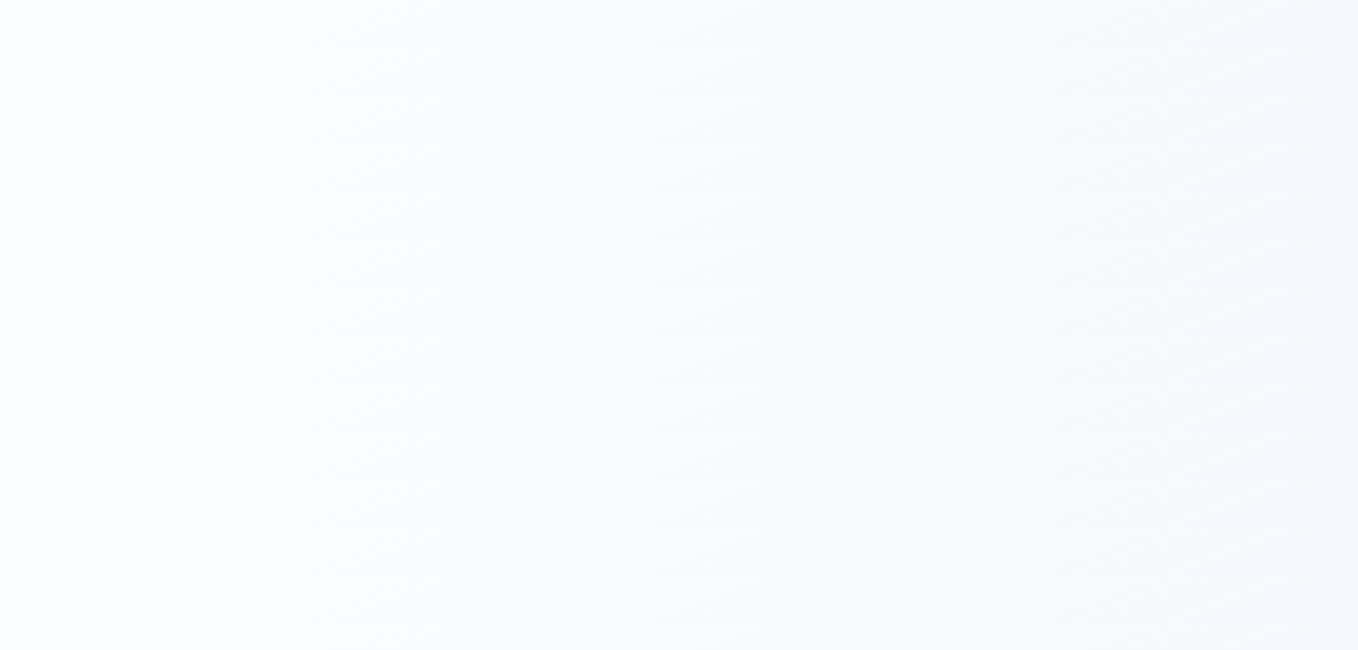 scroll, scrollTop: 0, scrollLeft: 0, axis: both 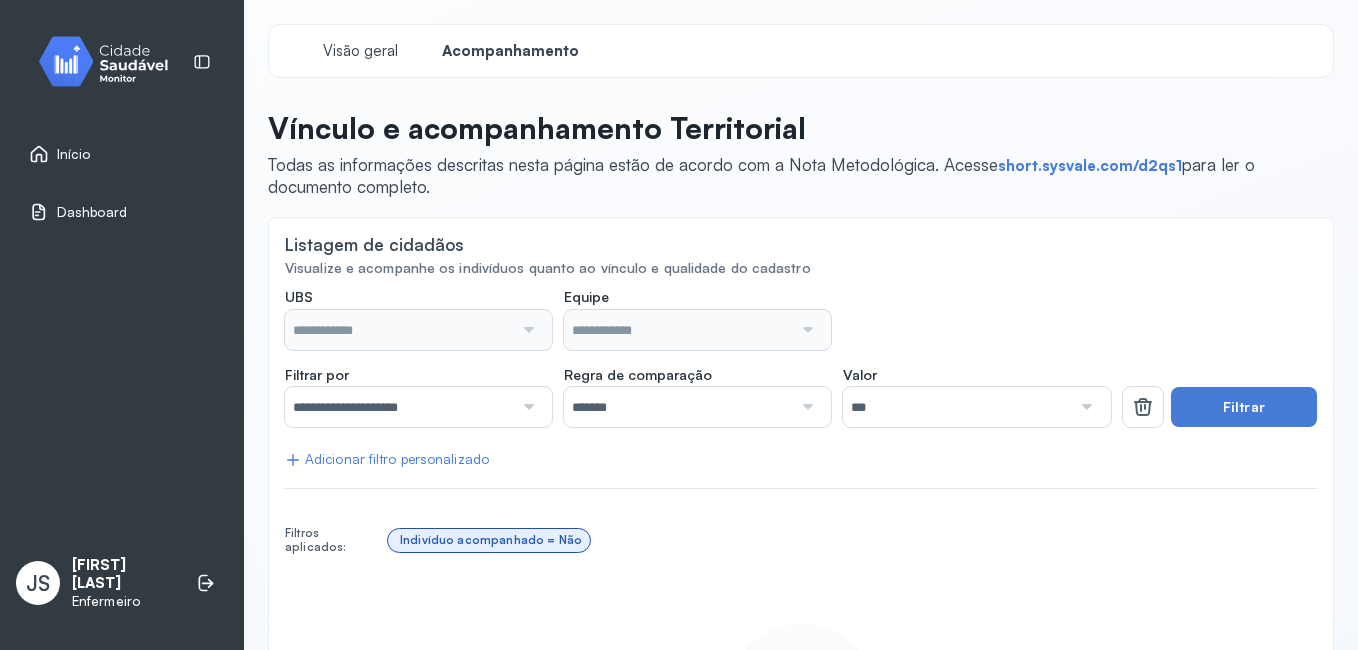 type on "**********" 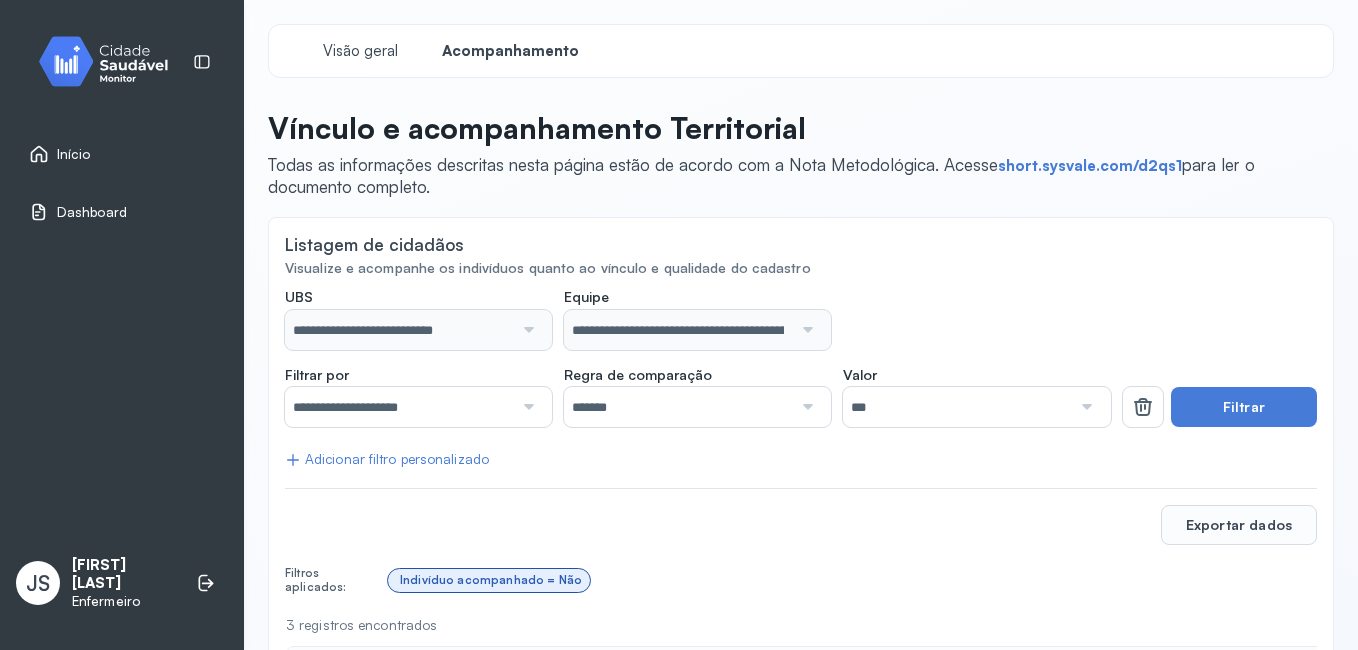 scroll, scrollTop: 314, scrollLeft: 0, axis: vertical 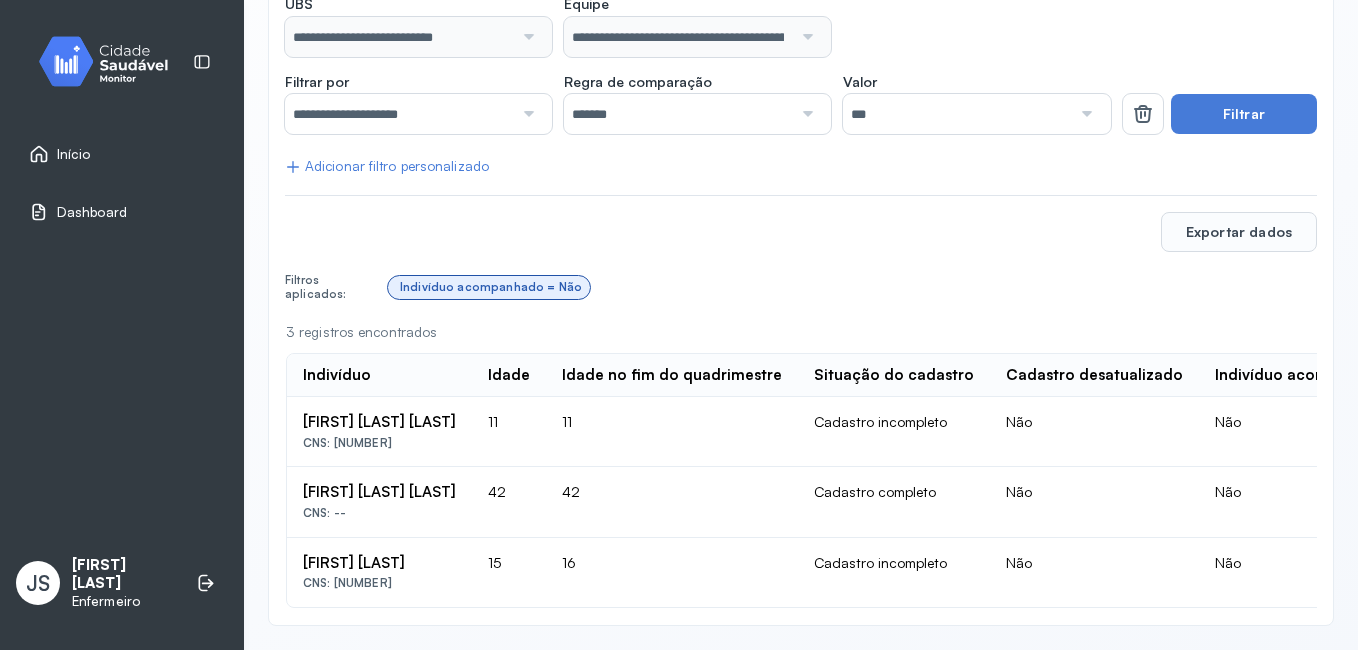 drag, startPoint x: 530, startPoint y: 468, endPoint x: 298, endPoint y: 470, distance: 232.00862 